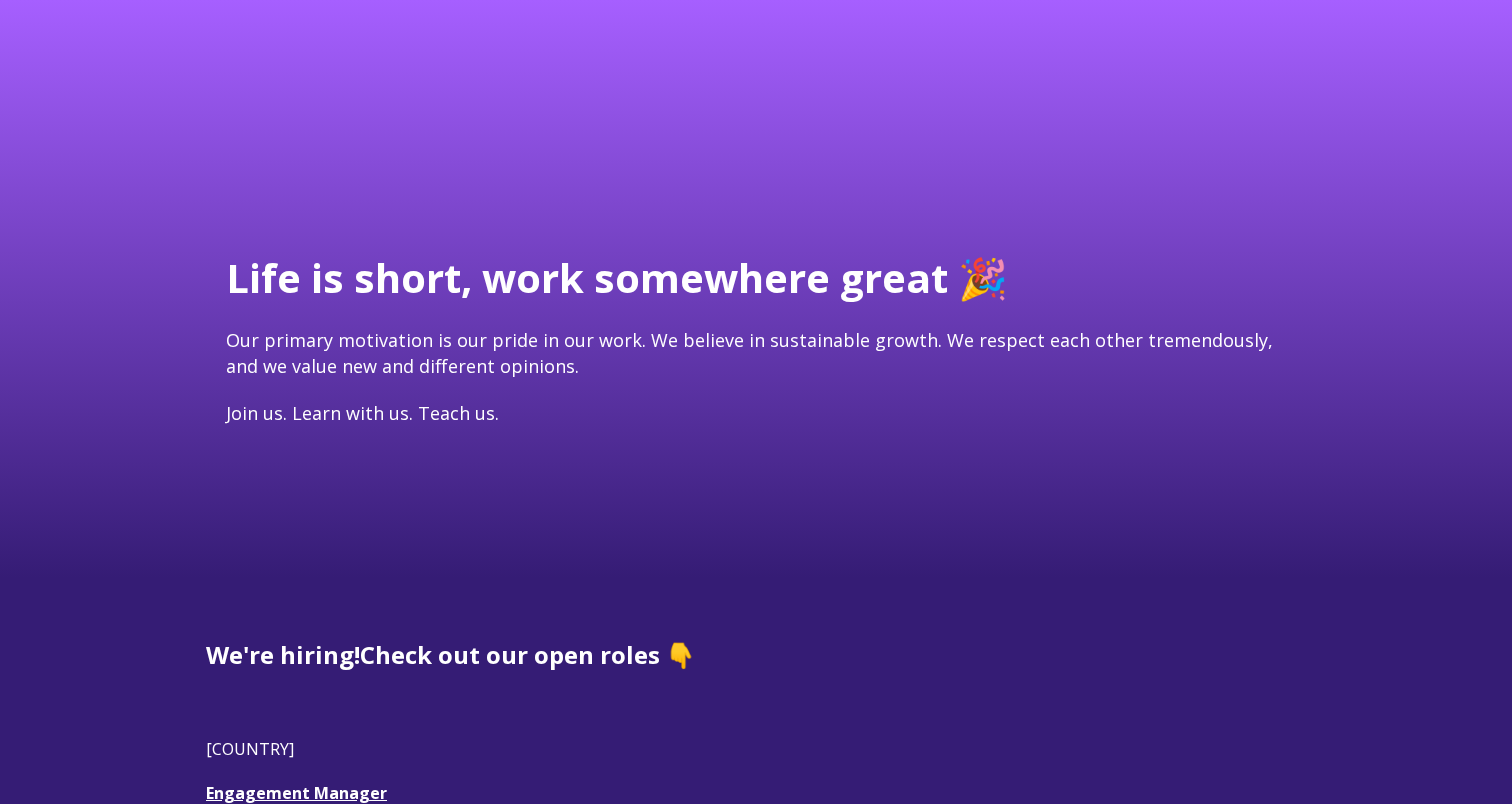 scroll, scrollTop: 612, scrollLeft: 0, axis: vertical 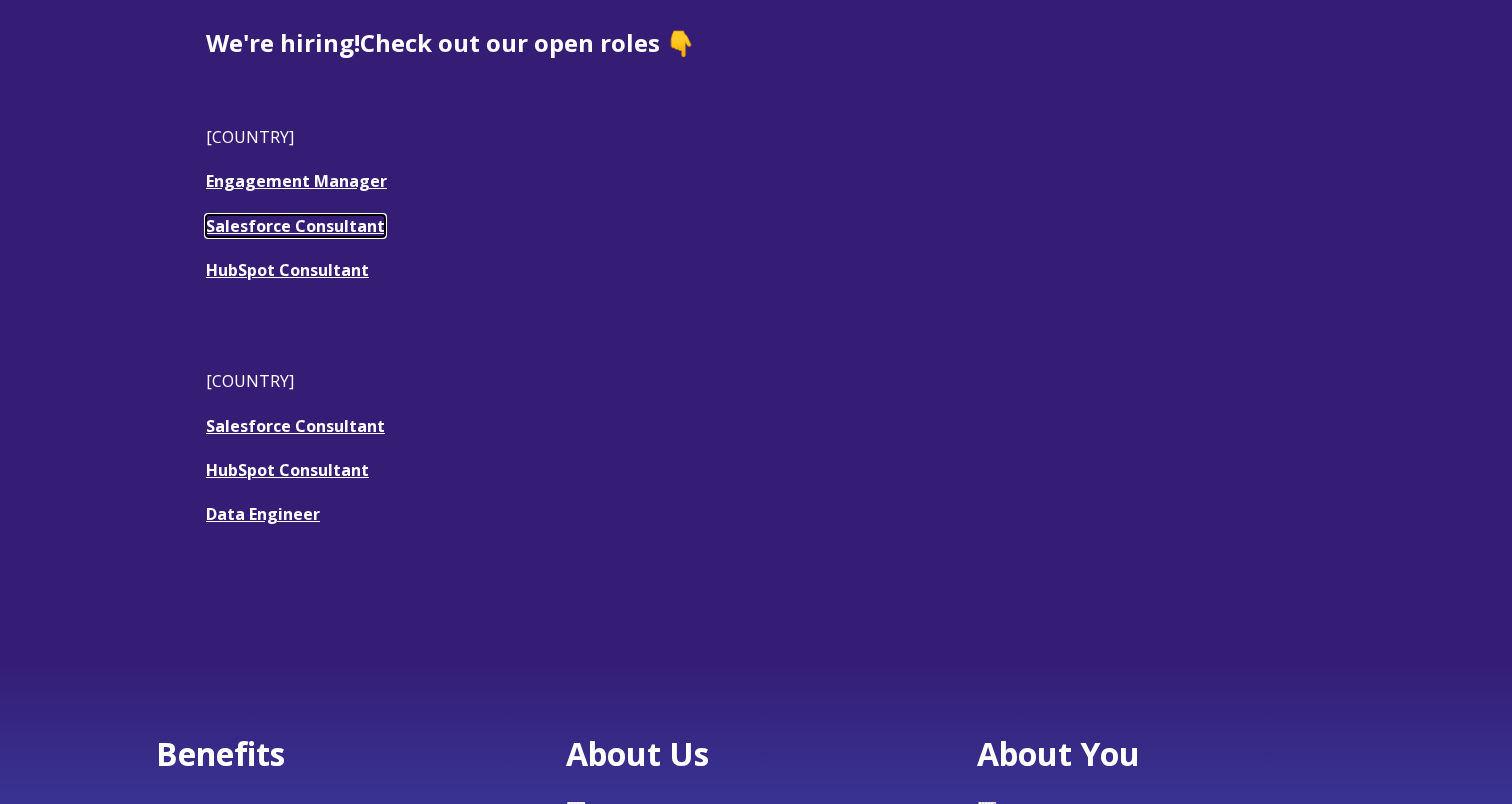 click on "Salesforce Consultant" at bounding box center [295, 226] 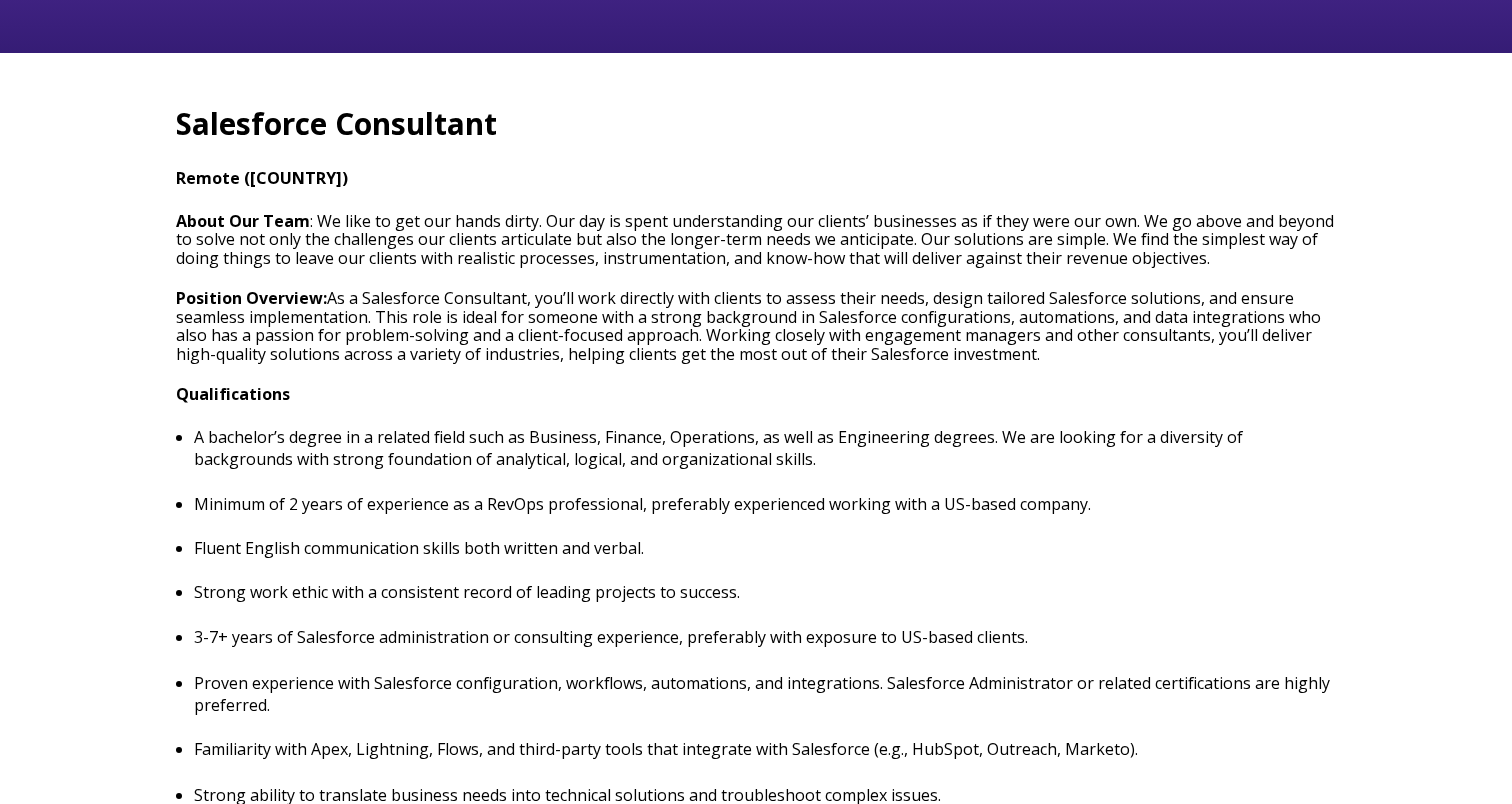 scroll, scrollTop: 572, scrollLeft: 0, axis: vertical 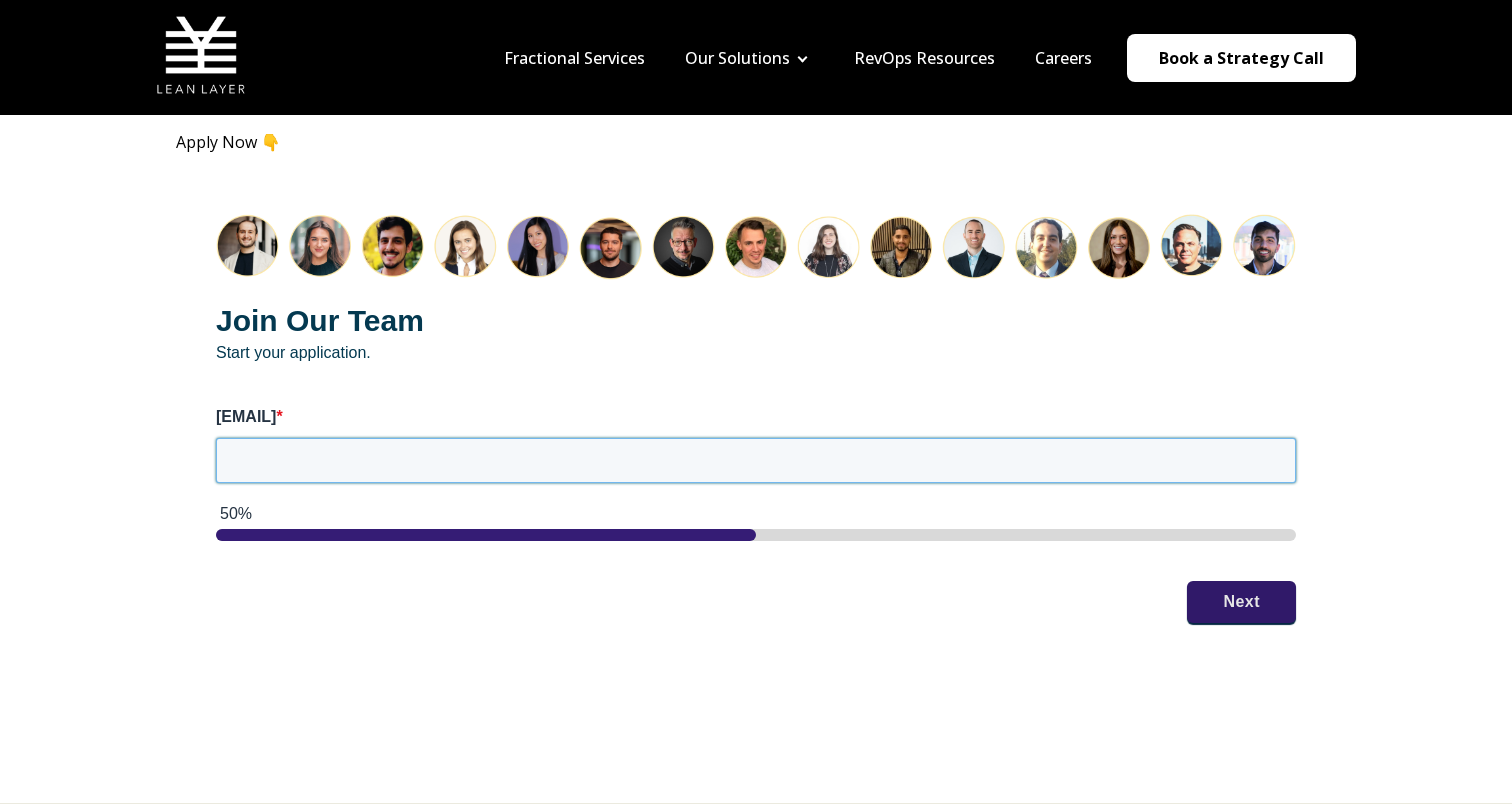 click on "Email *" at bounding box center (756, 460) 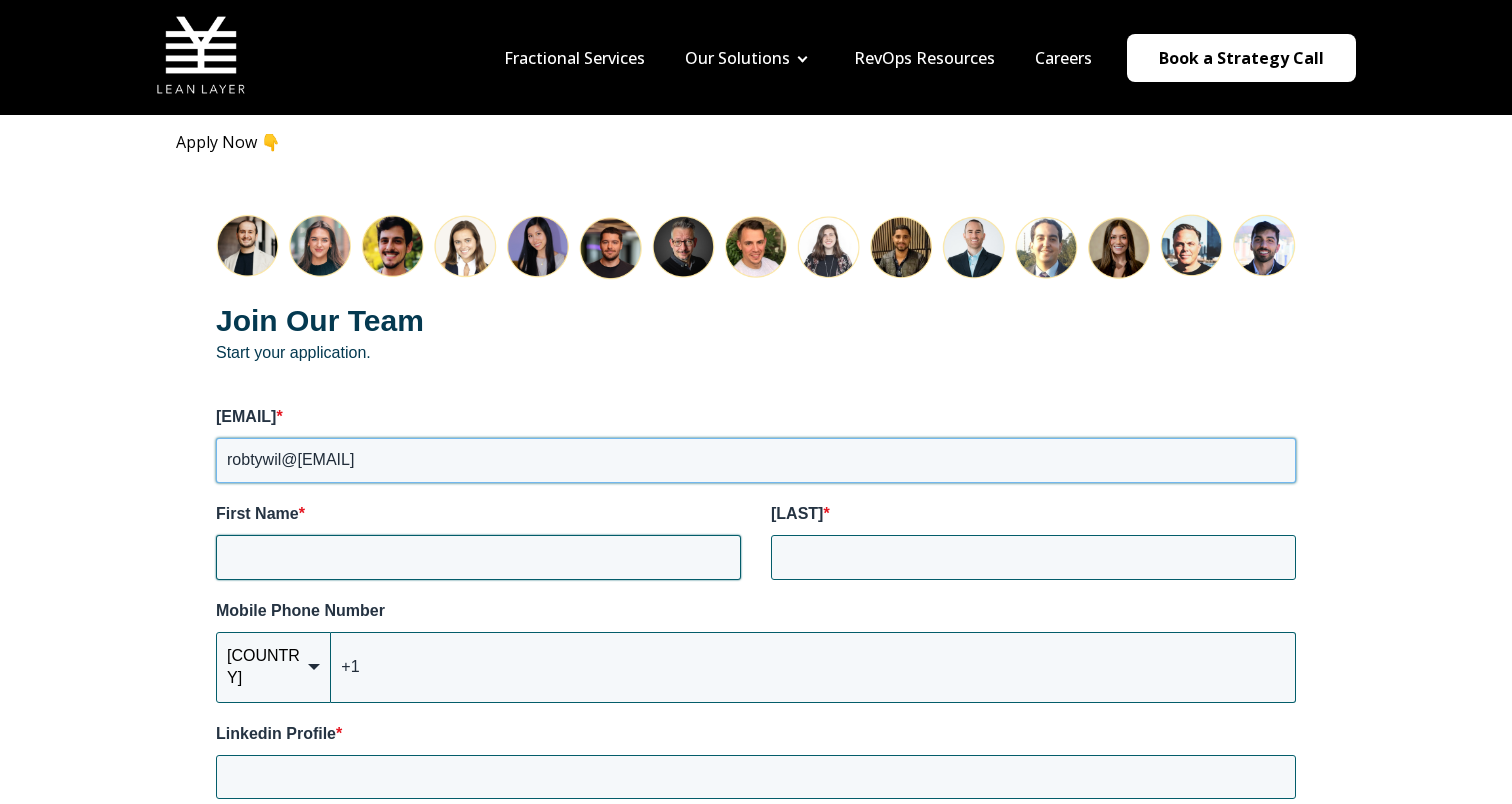 type on "robtywil@[EMAIL]" 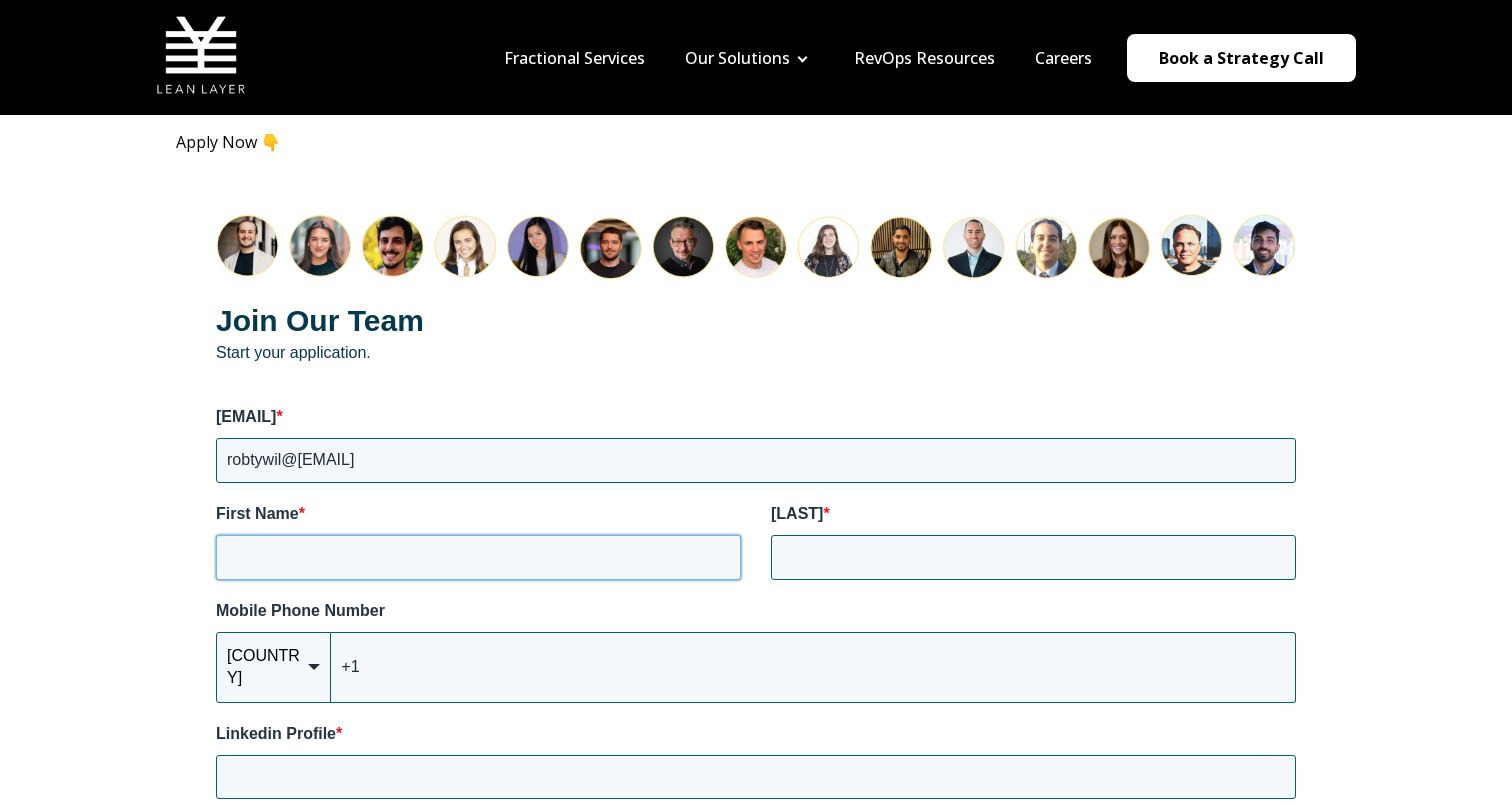 click on "First Name *" at bounding box center (478, 557) 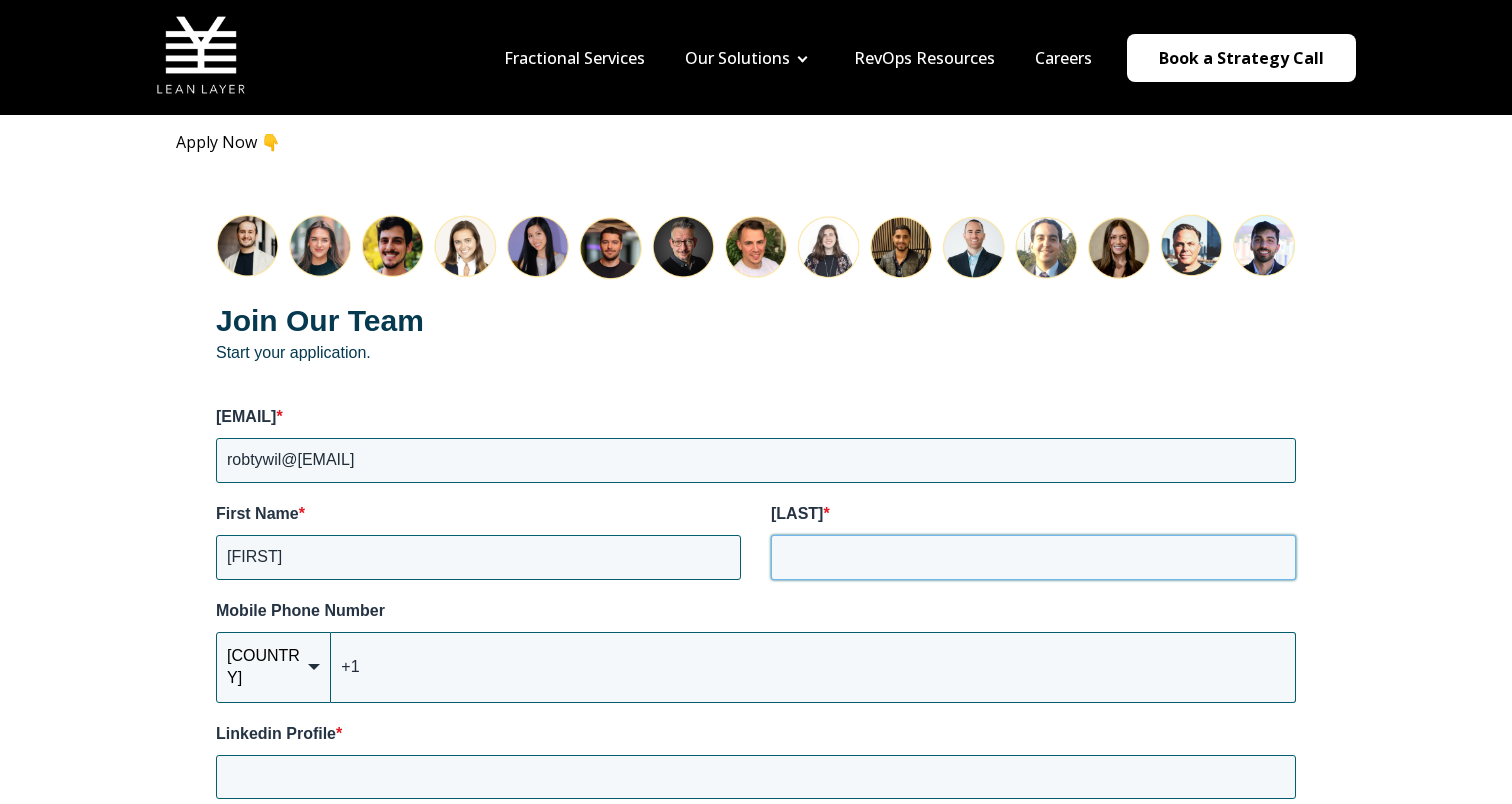 type on "[LAST]" 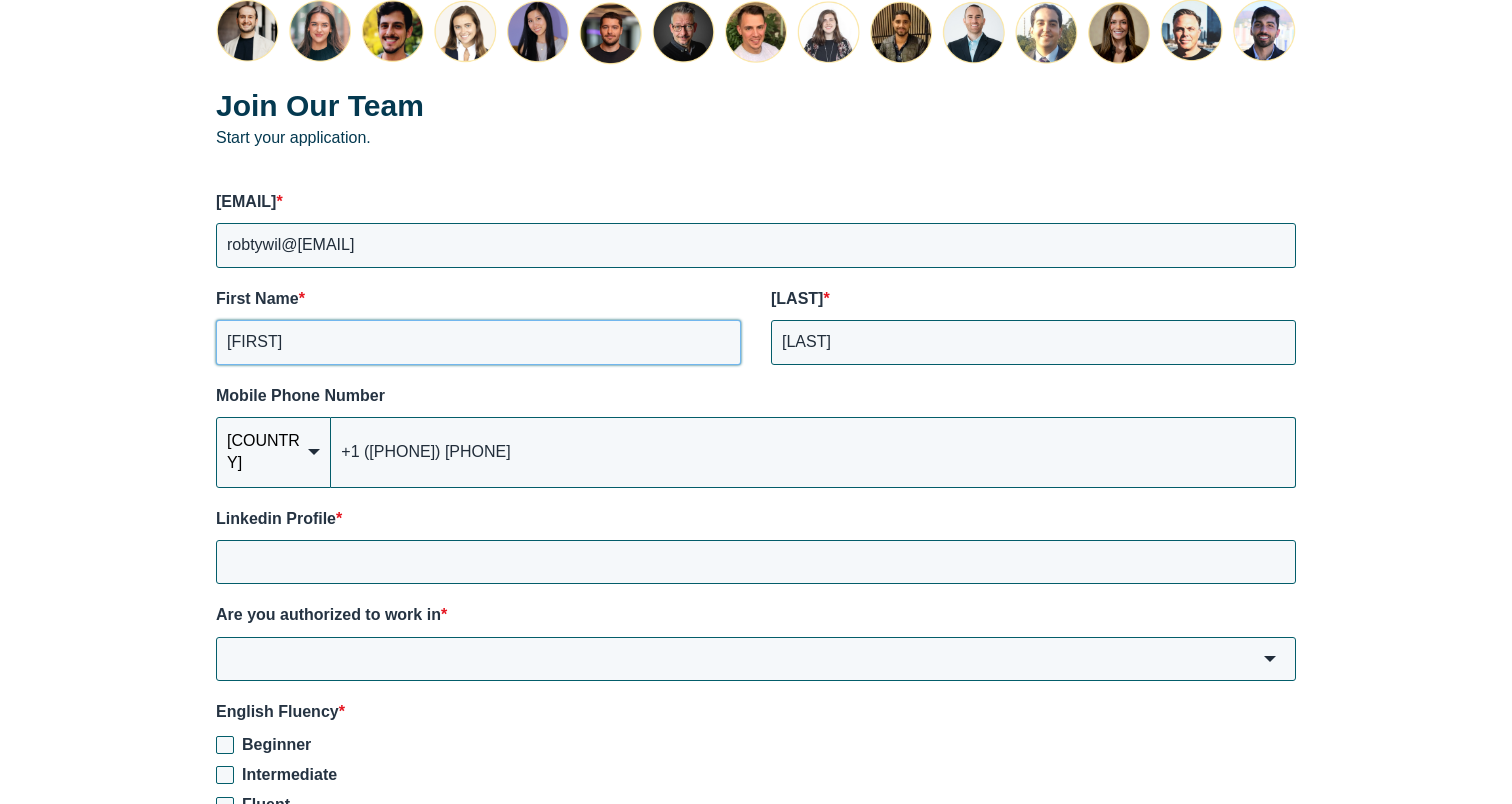 scroll, scrollTop: 2672, scrollLeft: 0, axis: vertical 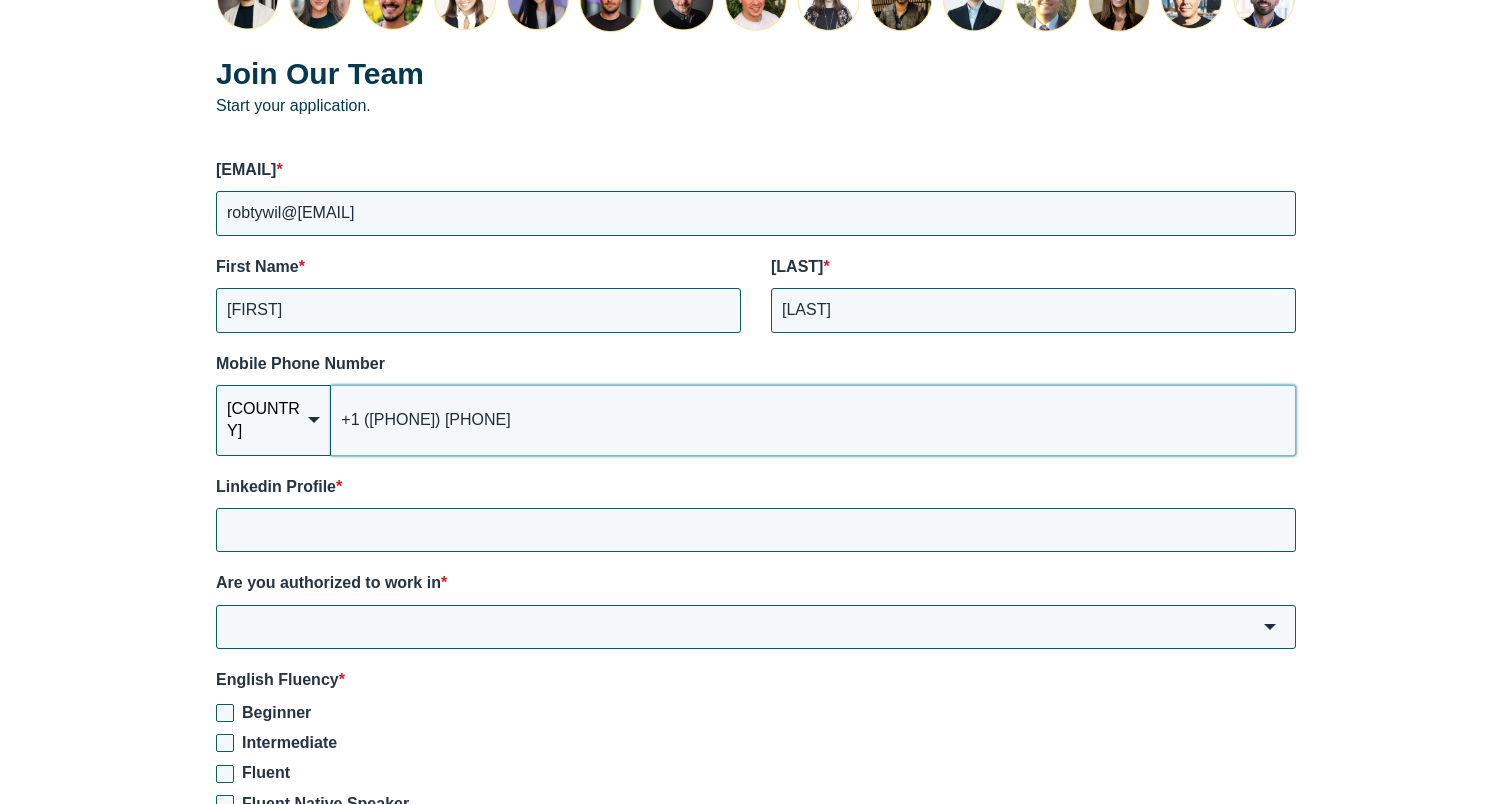 click on "+1 (147) 830-59889" at bounding box center (813, 420) 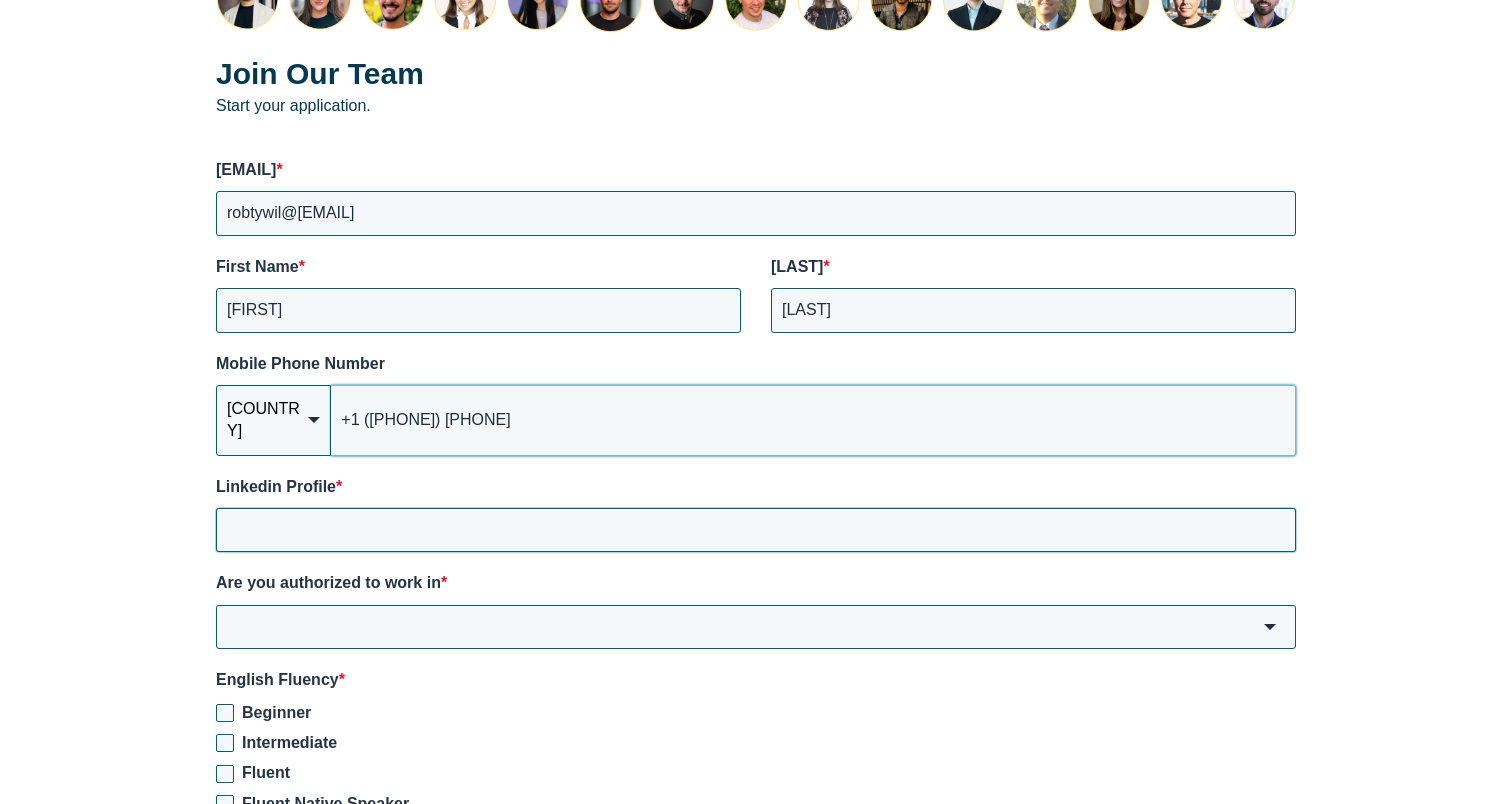 type on "[PHONE]" 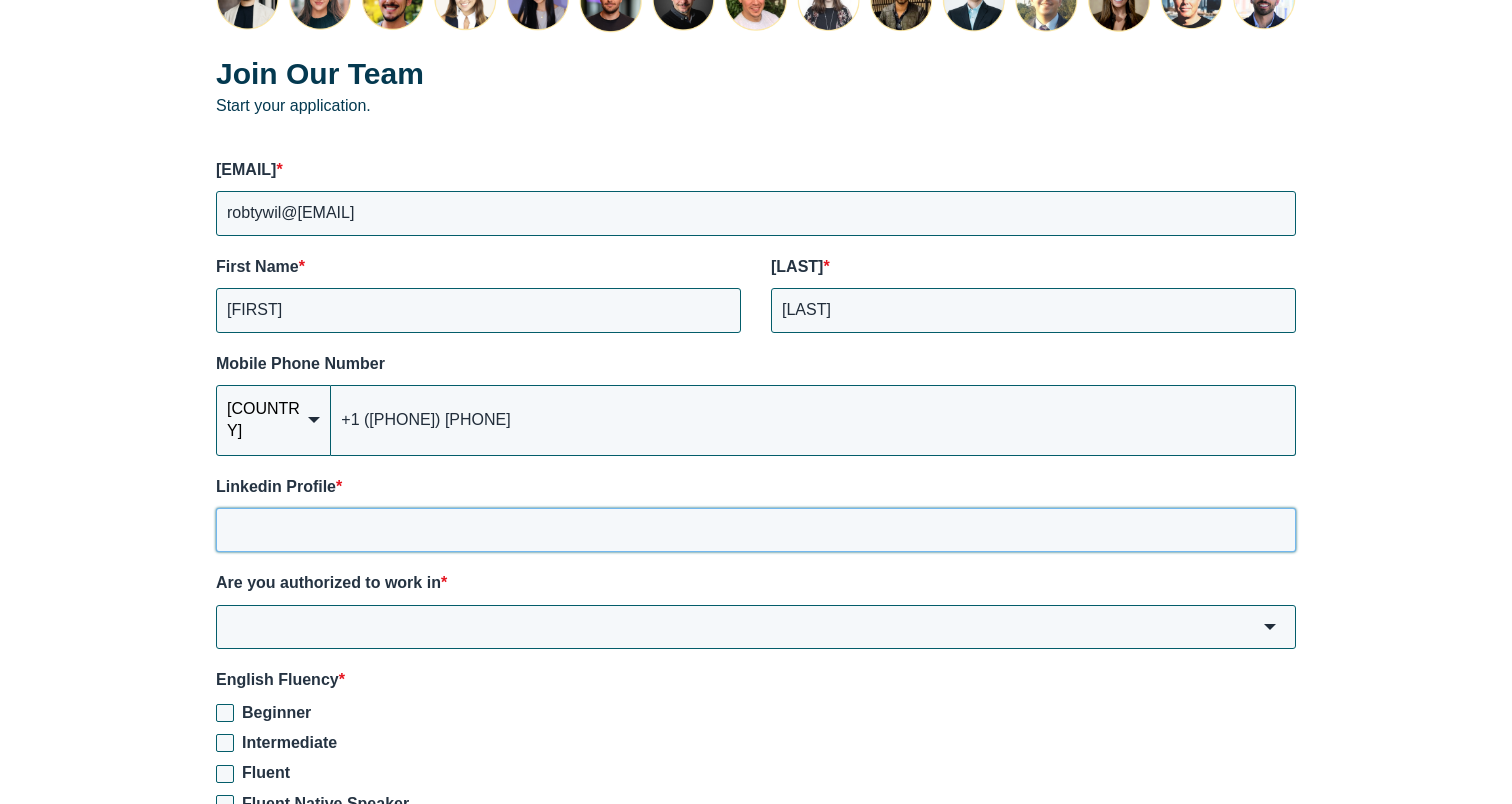click on "Linkedin Profile *" at bounding box center [756, 530] 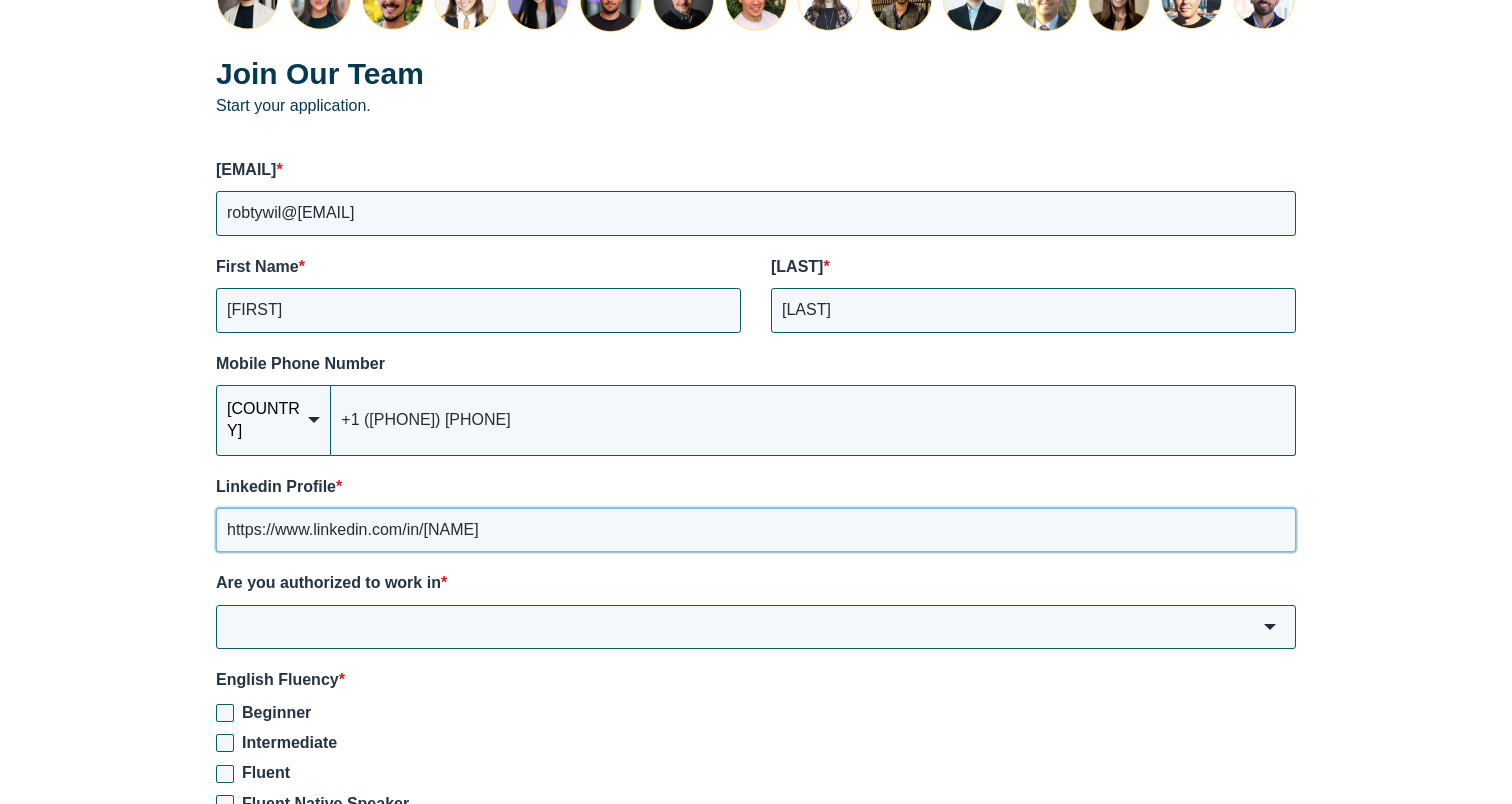 type on "https://www.linkedin.com/in/[PERSON]" 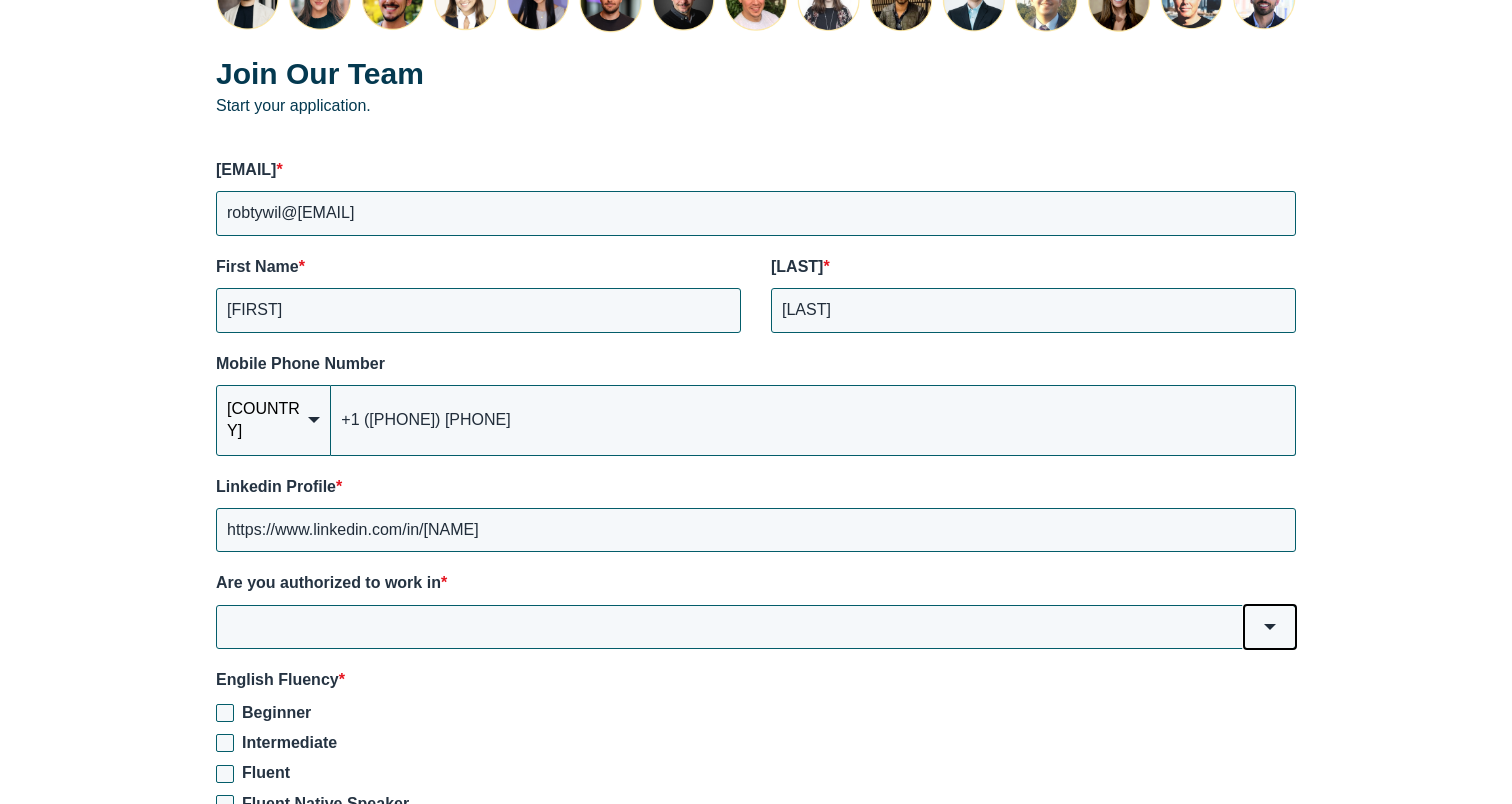 click at bounding box center (1270, 627) 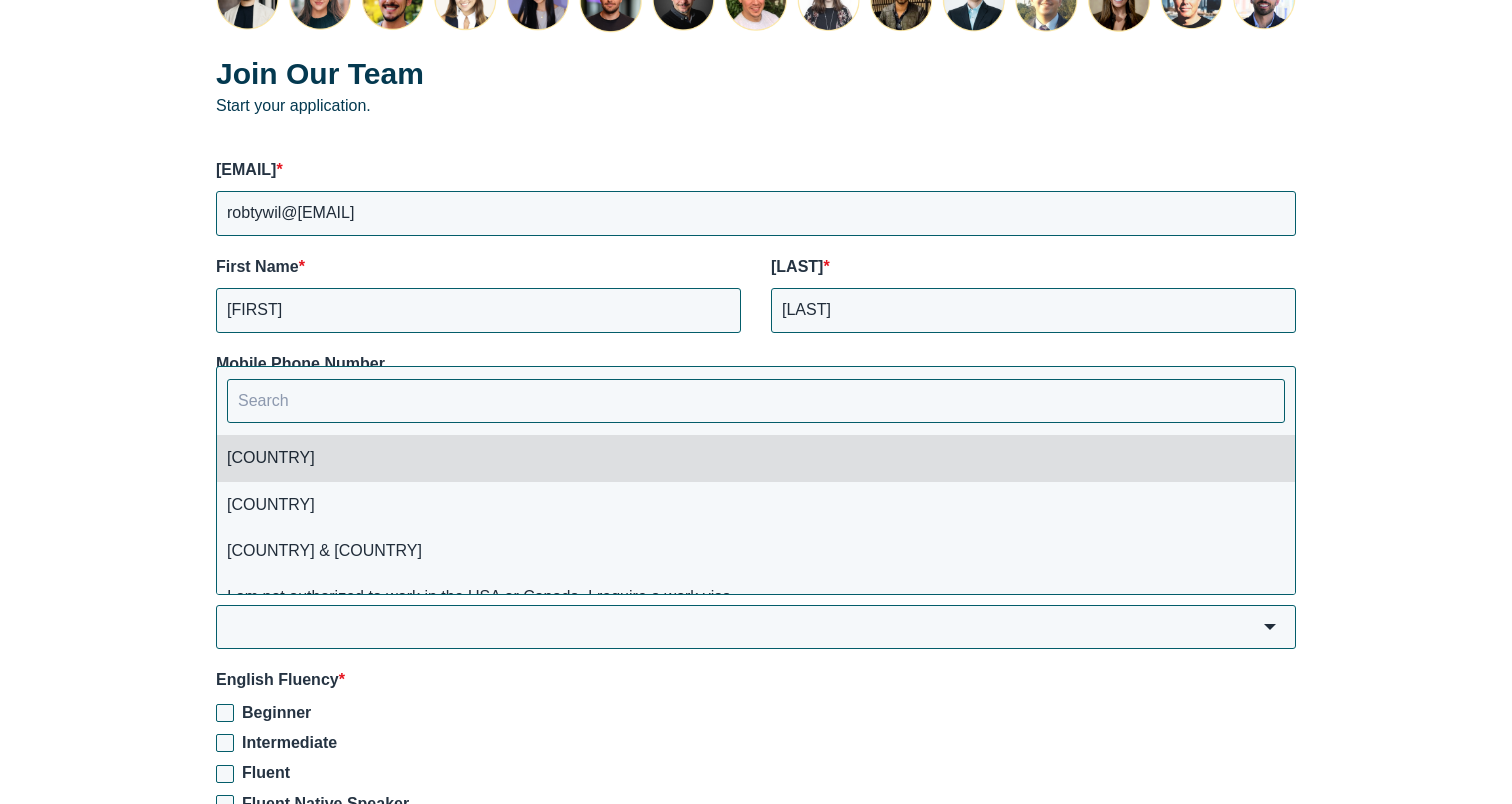 click on "[COUNTRY]" at bounding box center [756, 458] 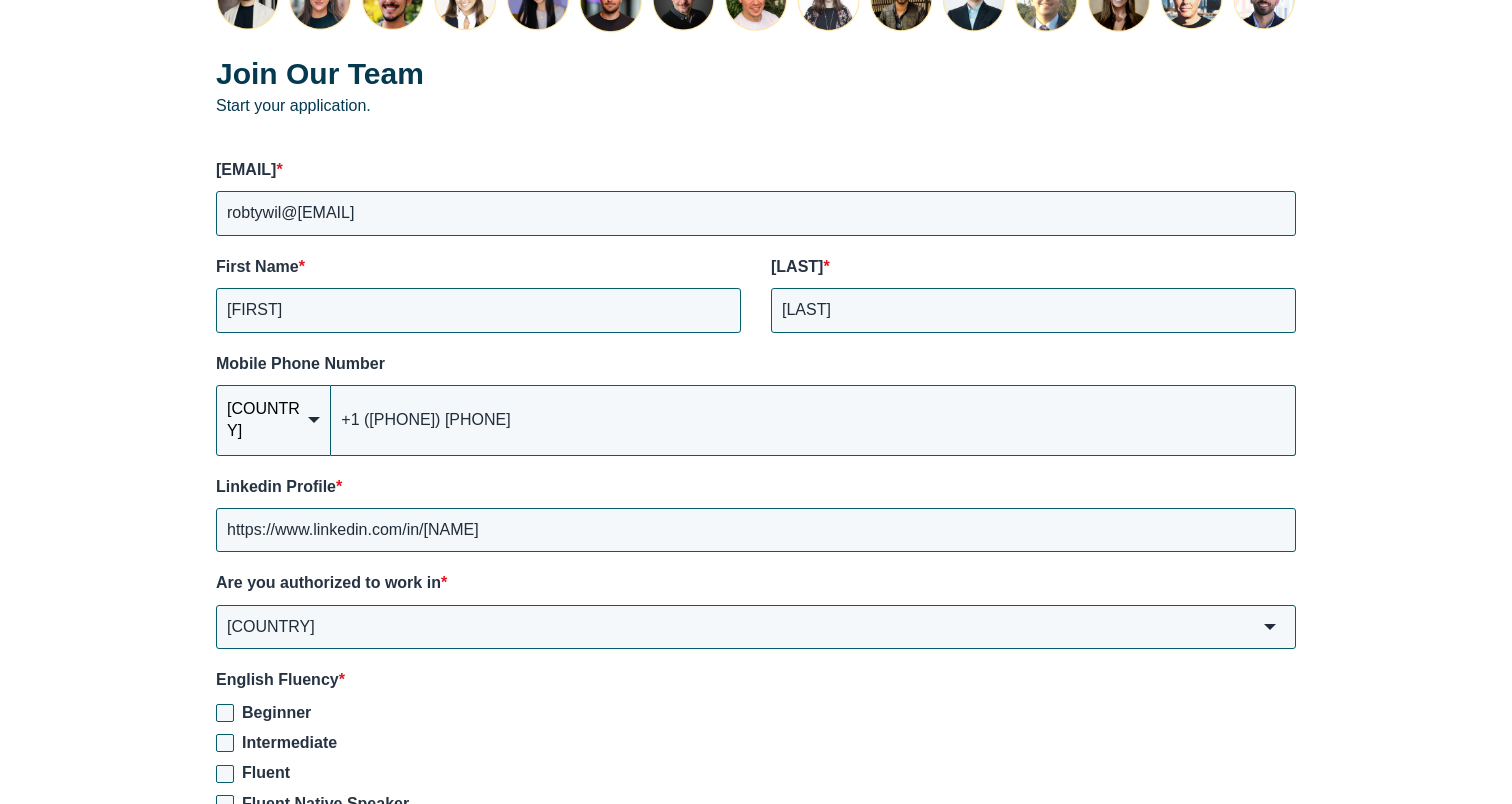 click on "Beginner" at bounding box center [756, 713] 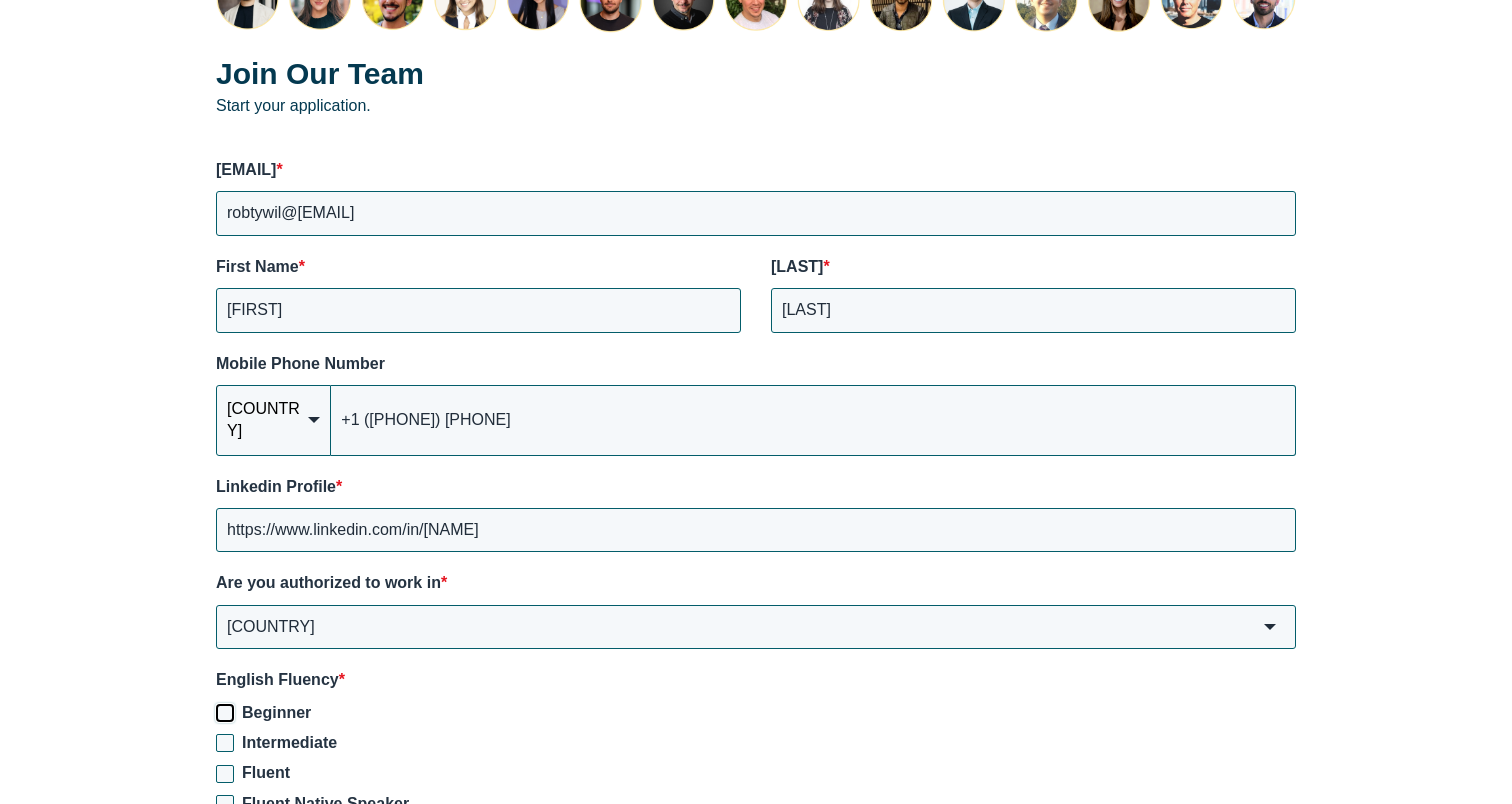 click on "Beginner" at bounding box center [225, 713] 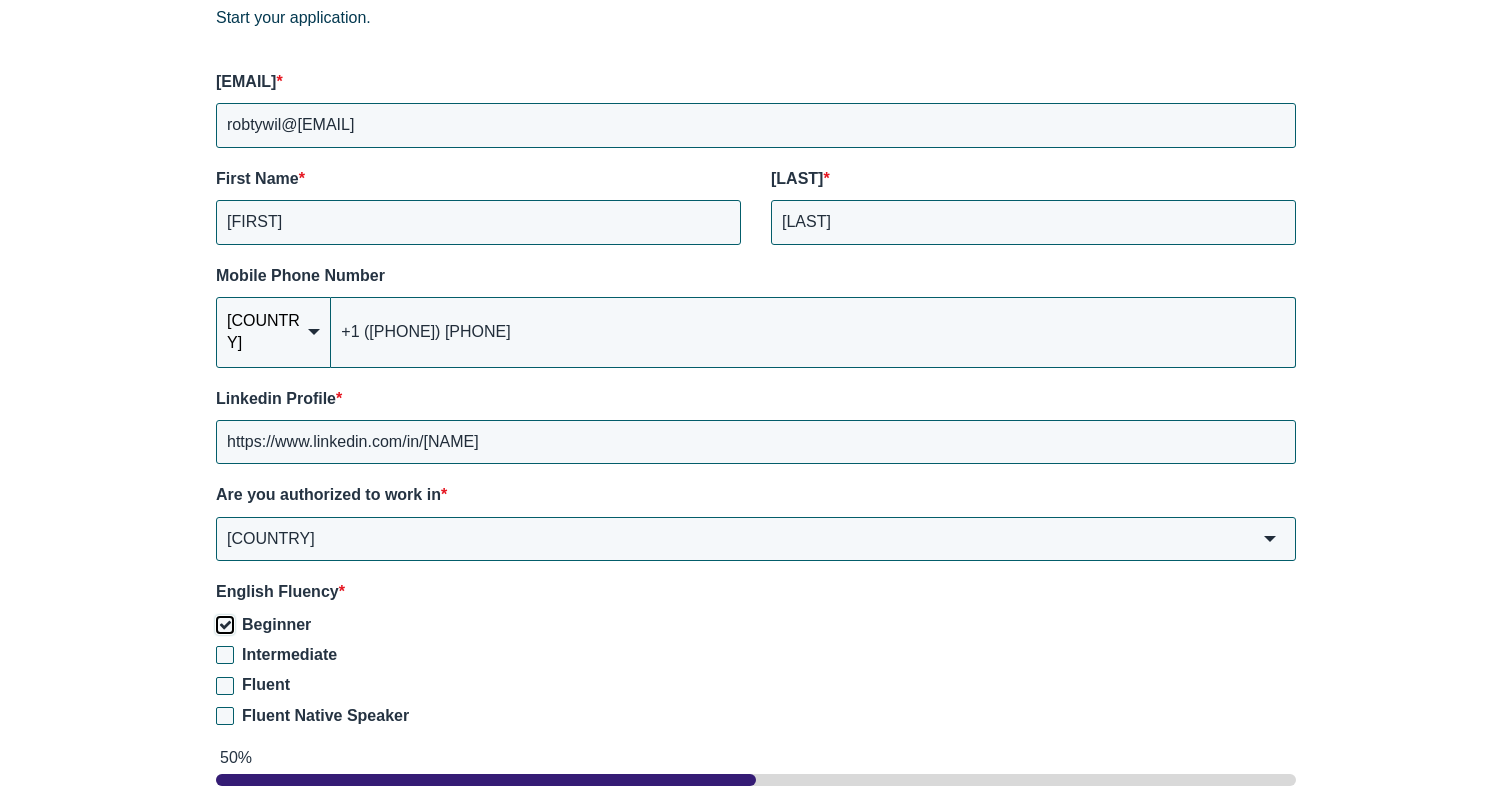 scroll, scrollTop: 2775, scrollLeft: 0, axis: vertical 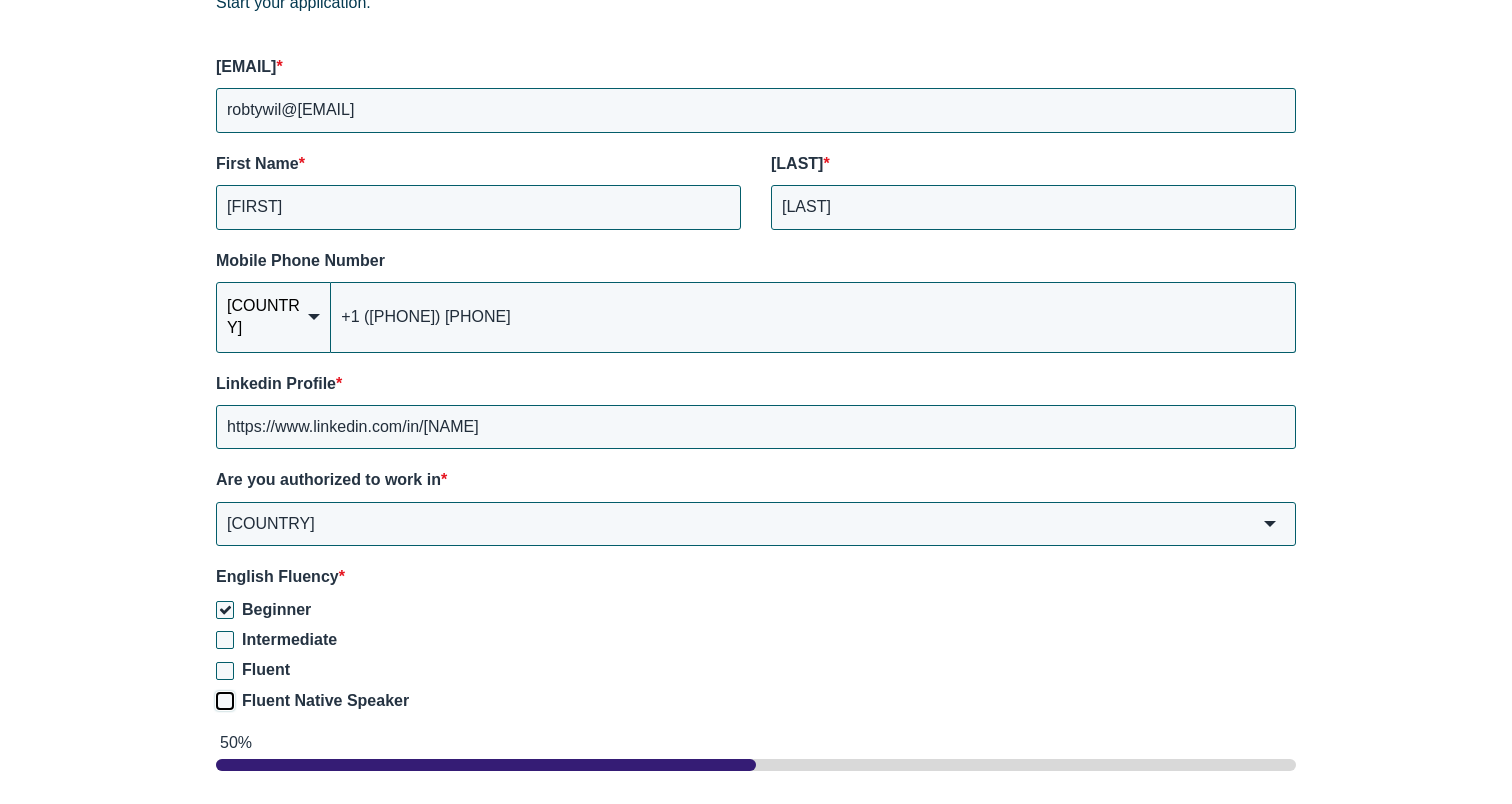 click on "Fluent Native Speaker" at bounding box center (225, 701) 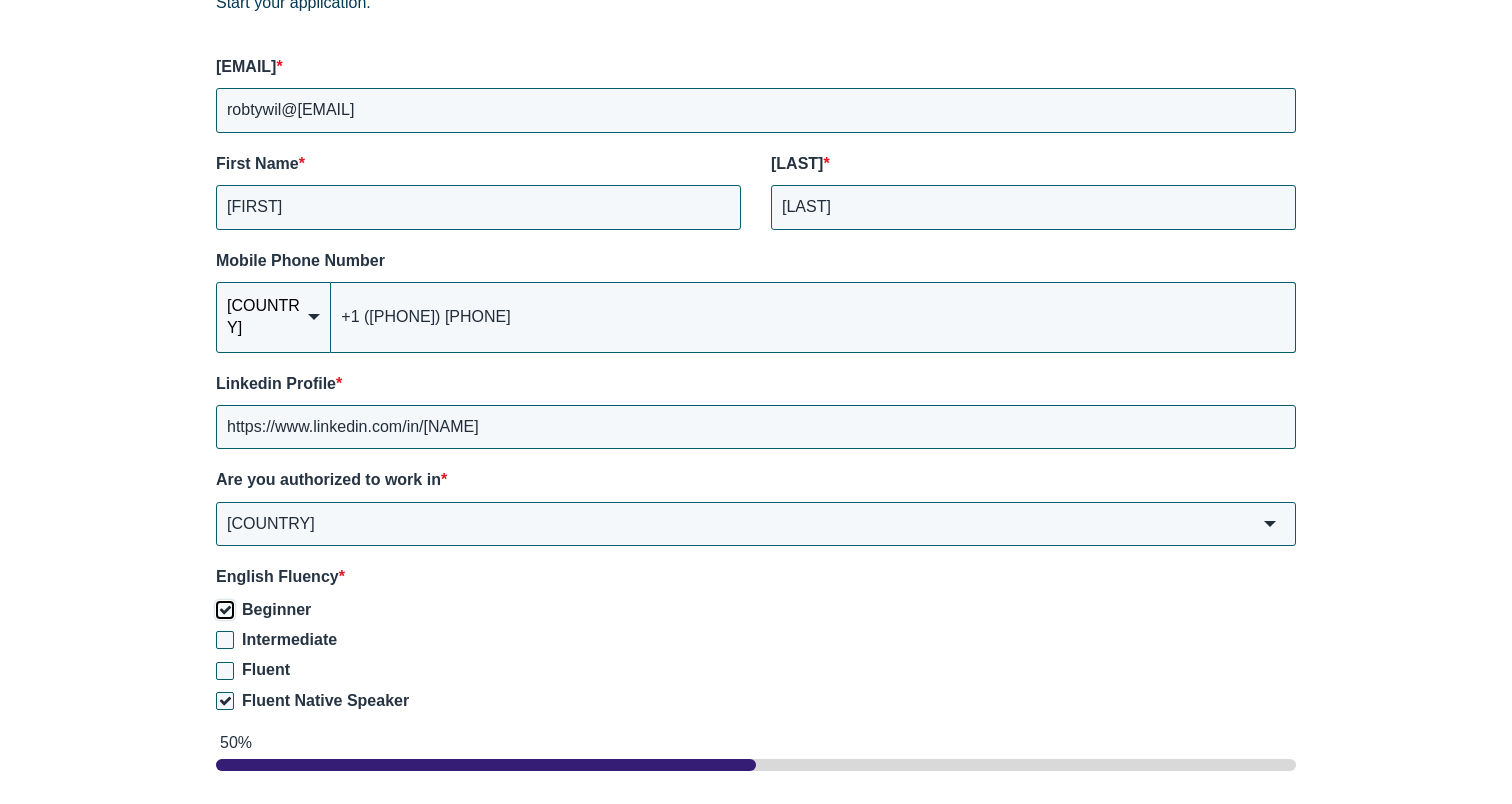 click on "Beginner" at bounding box center [225, 610] 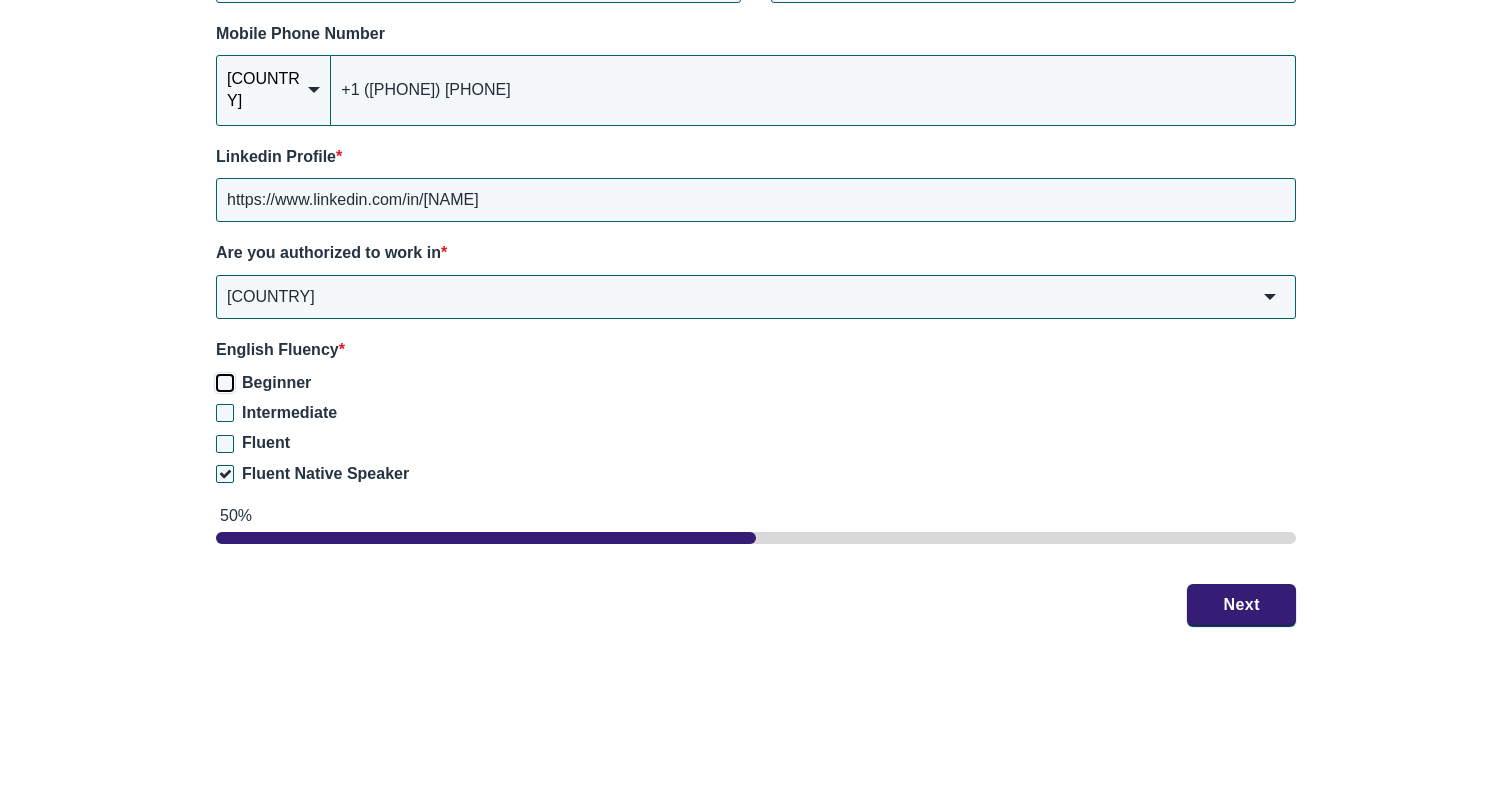 scroll, scrollTop: 3012, scrollLeft: 0, axis: vertical 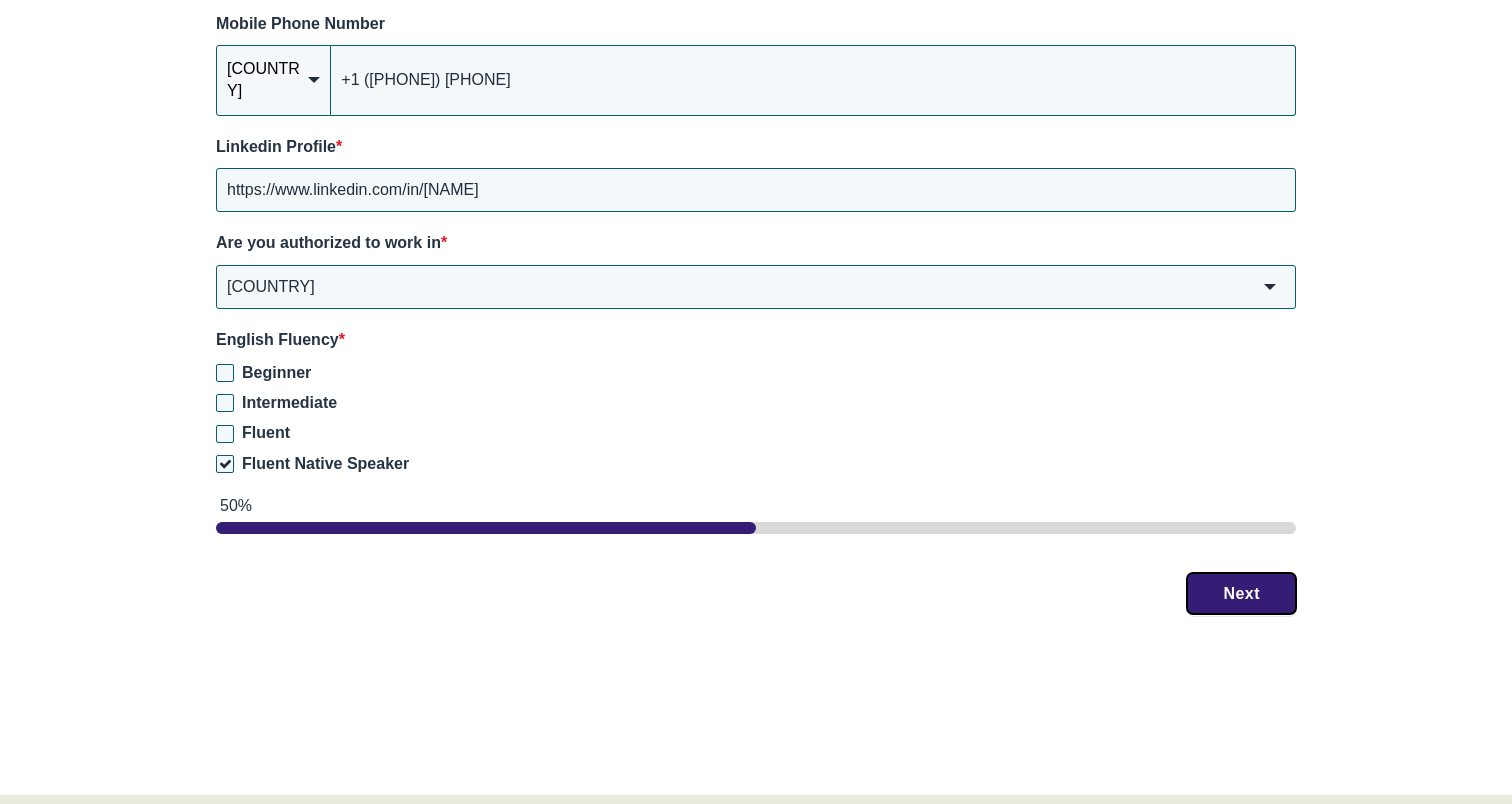 click on "Next" at bounding box center [1241, 594] 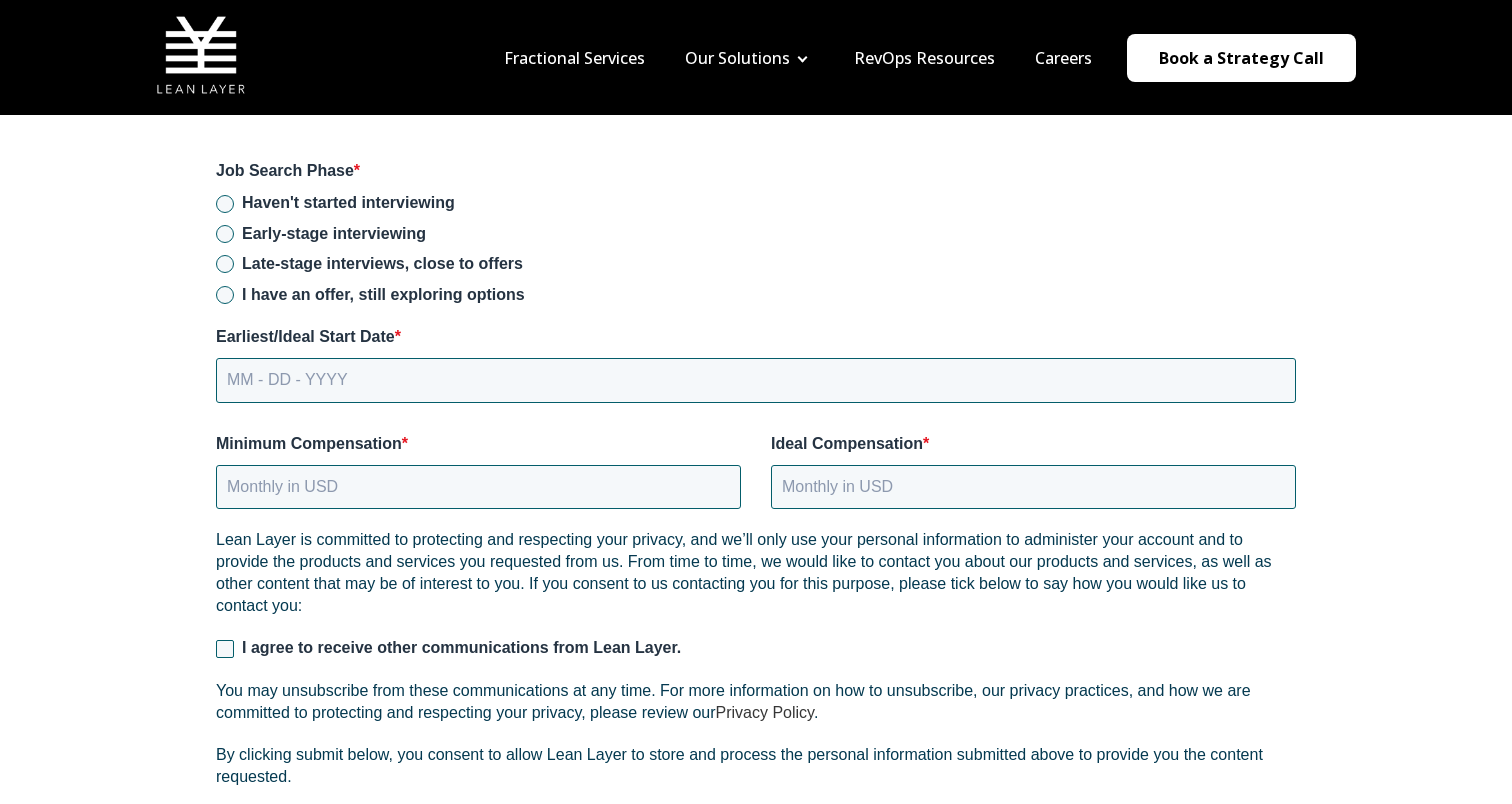 scroll, scrollTop: 2599, scrollLeft: 0, axis: vertical 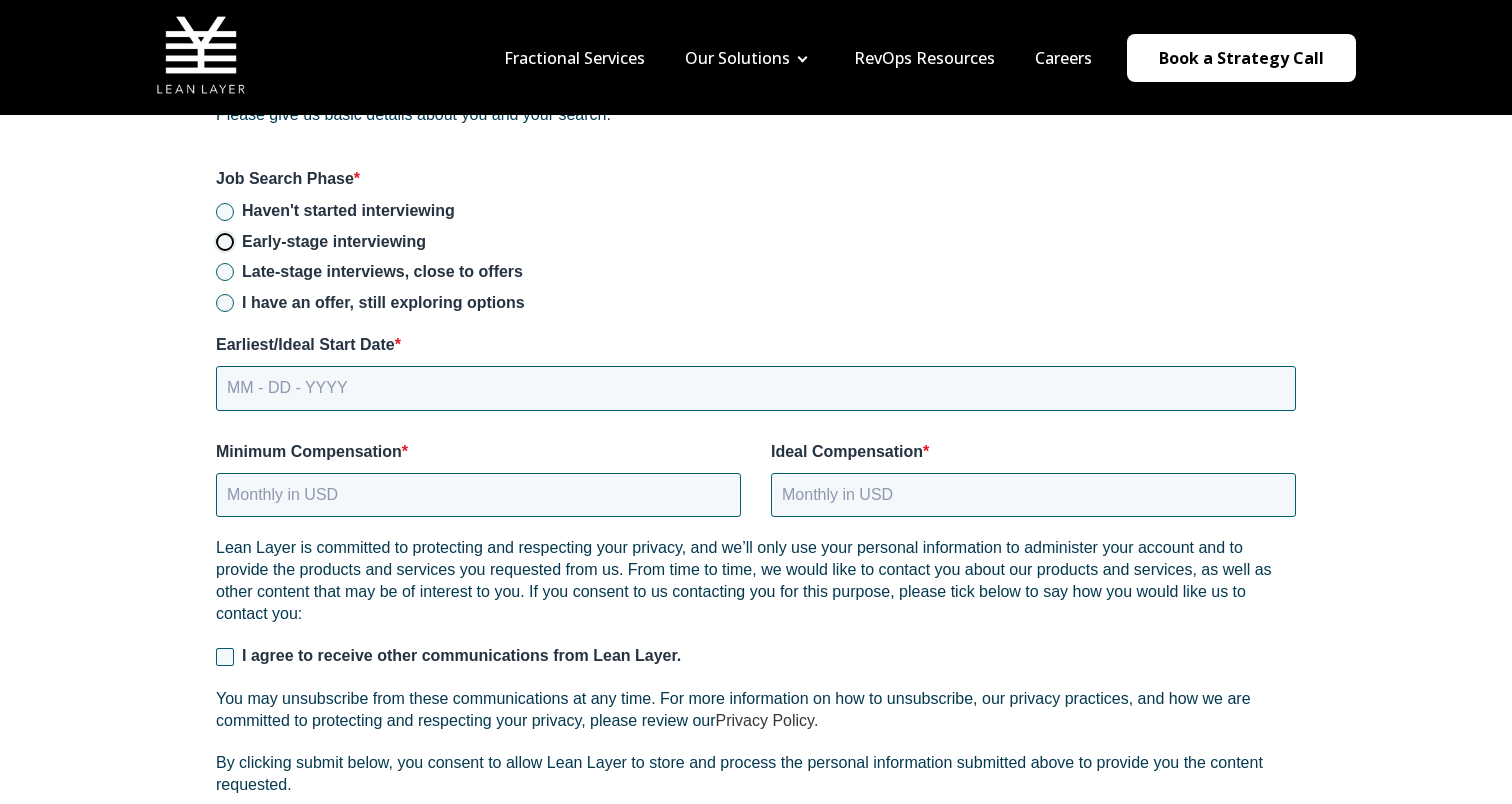 click on "Early-stage interviewing" at bounding box center [225, 242] 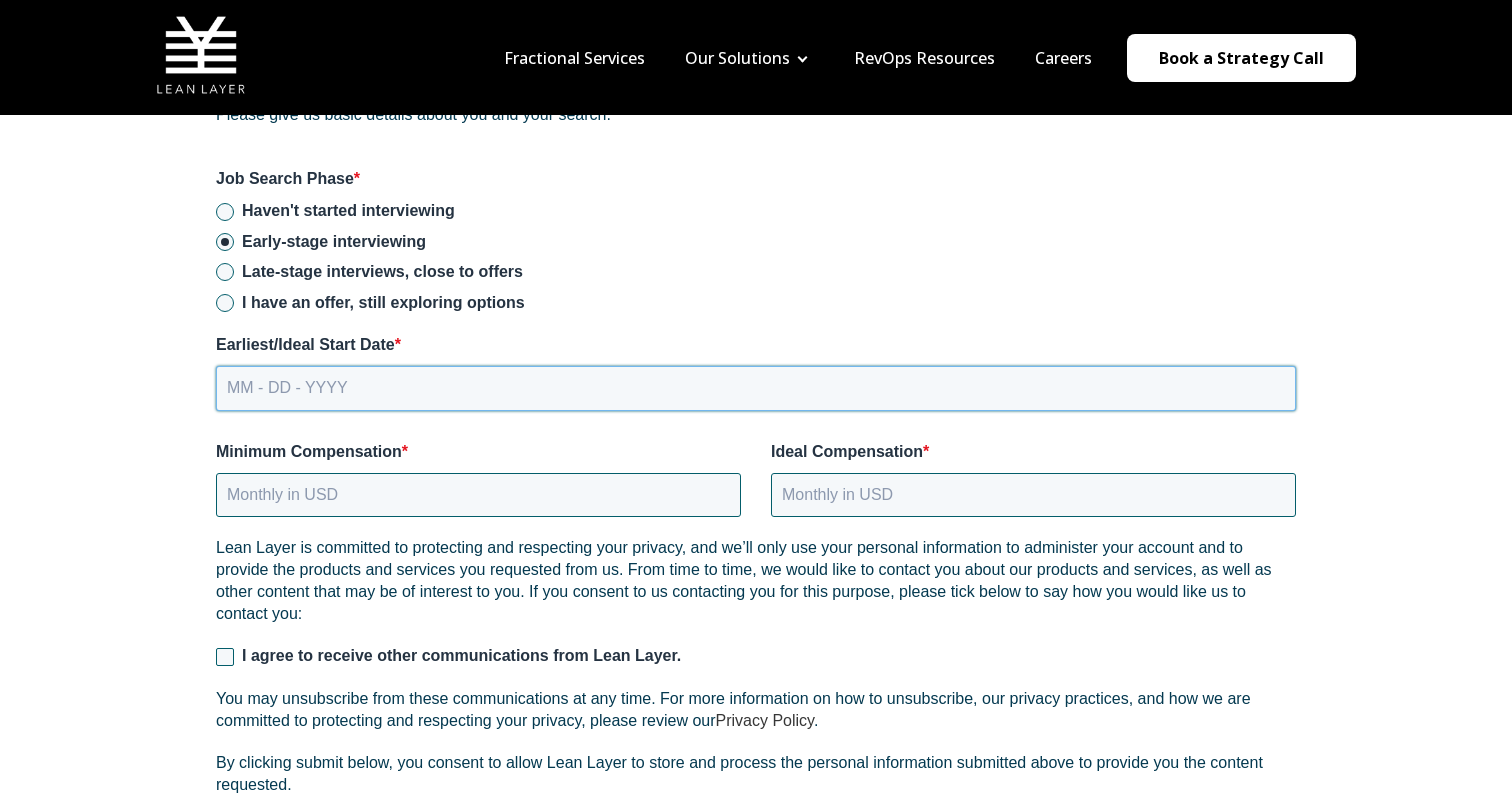 click on "MM - DD - YYYY" at bounding box center [756, 388] 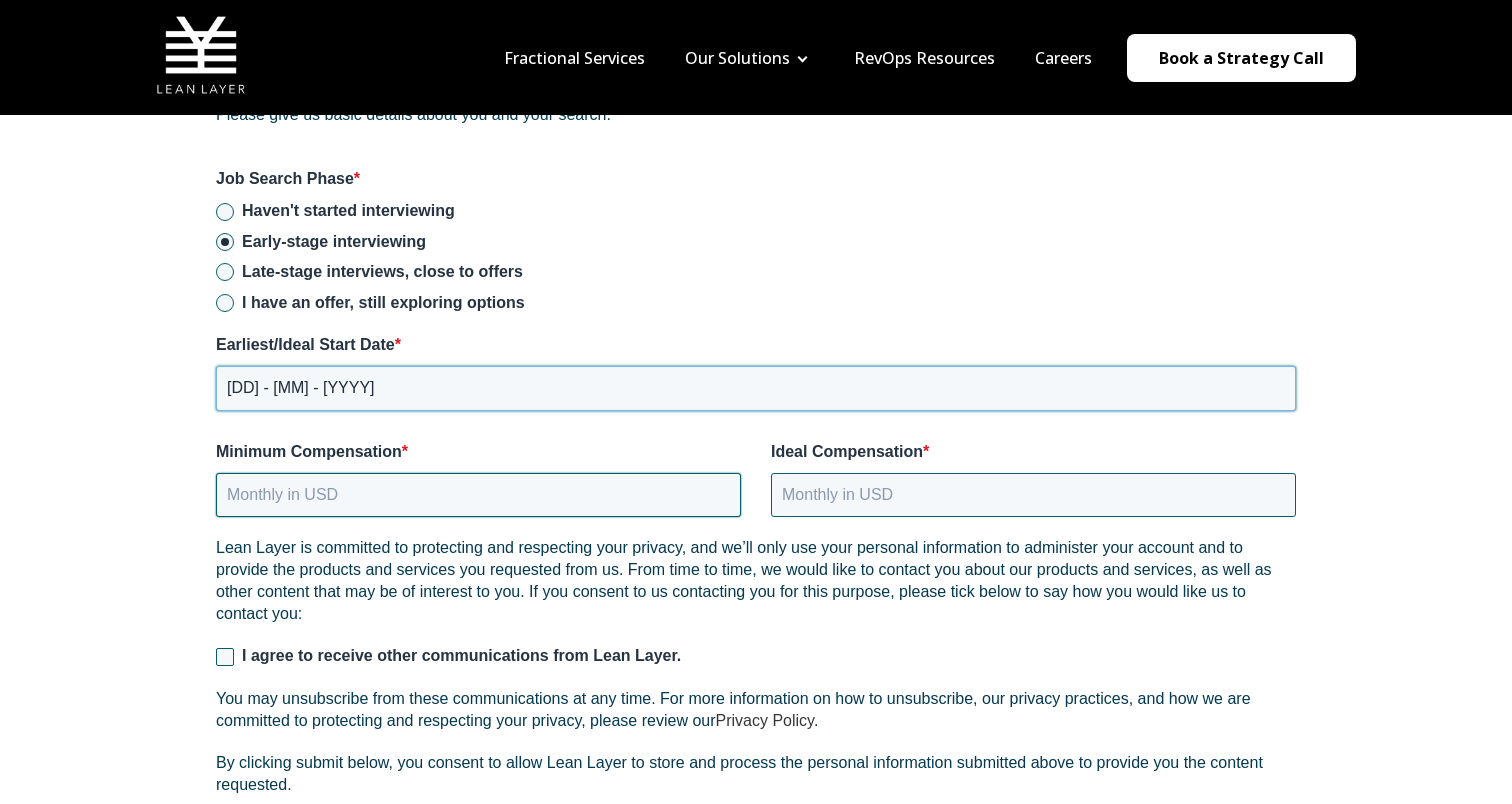 type on "[MM] - [DD] - [YYYY]" 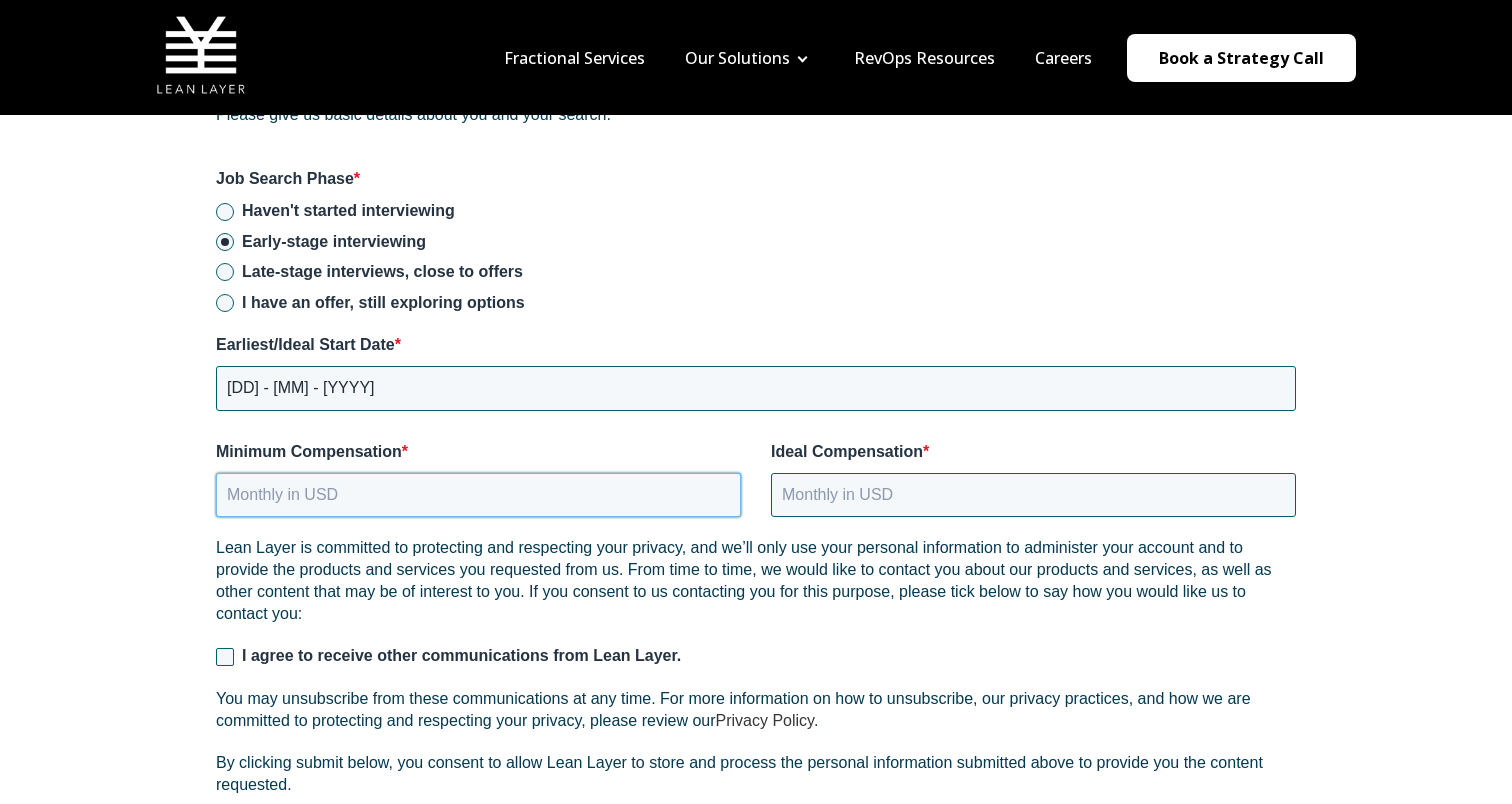 click on "Minimum Compensation *" at bounding box center [478, 495] 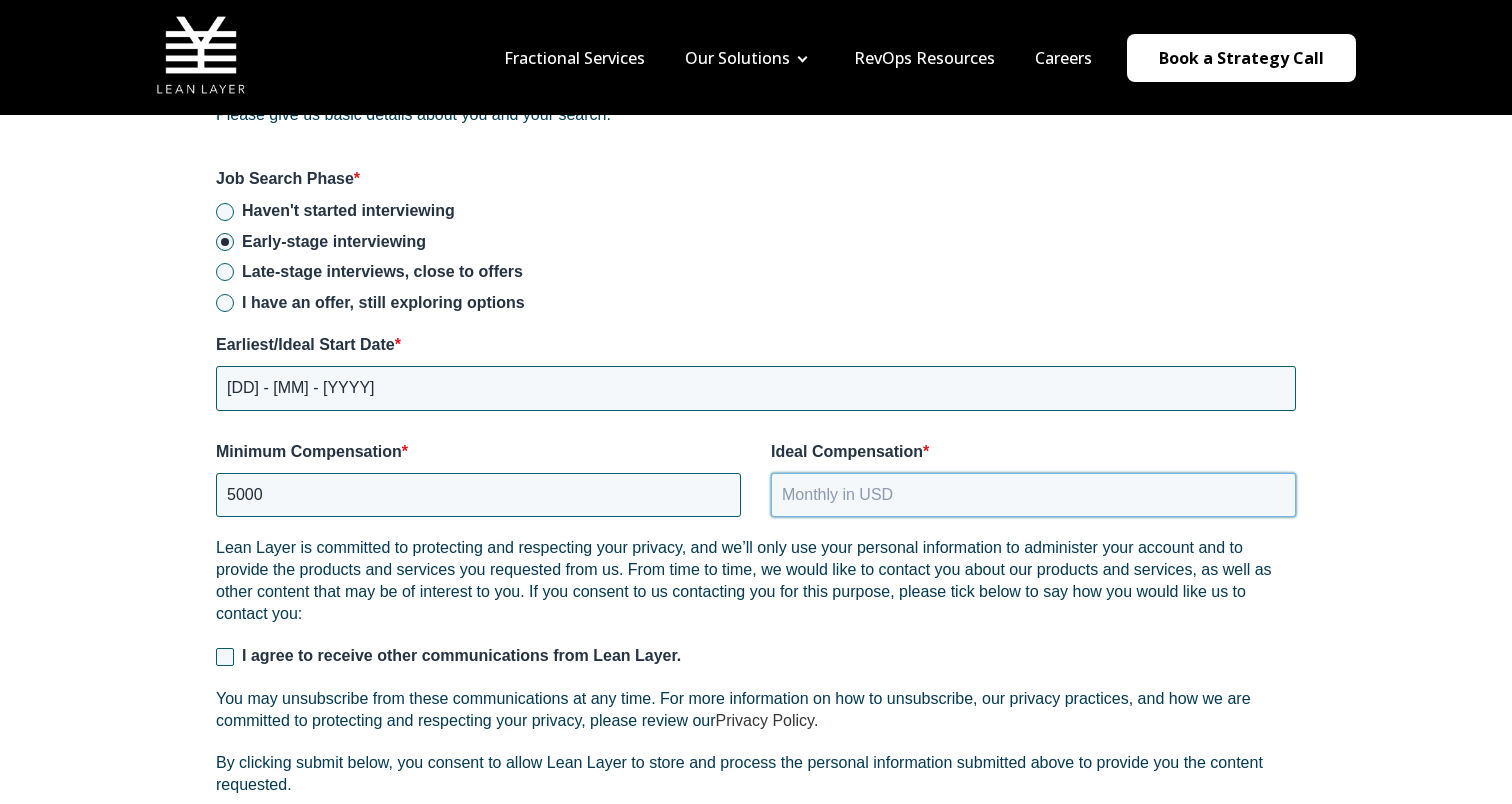 click on "Ideal Compensation *" at bounding box center (1033, 495) 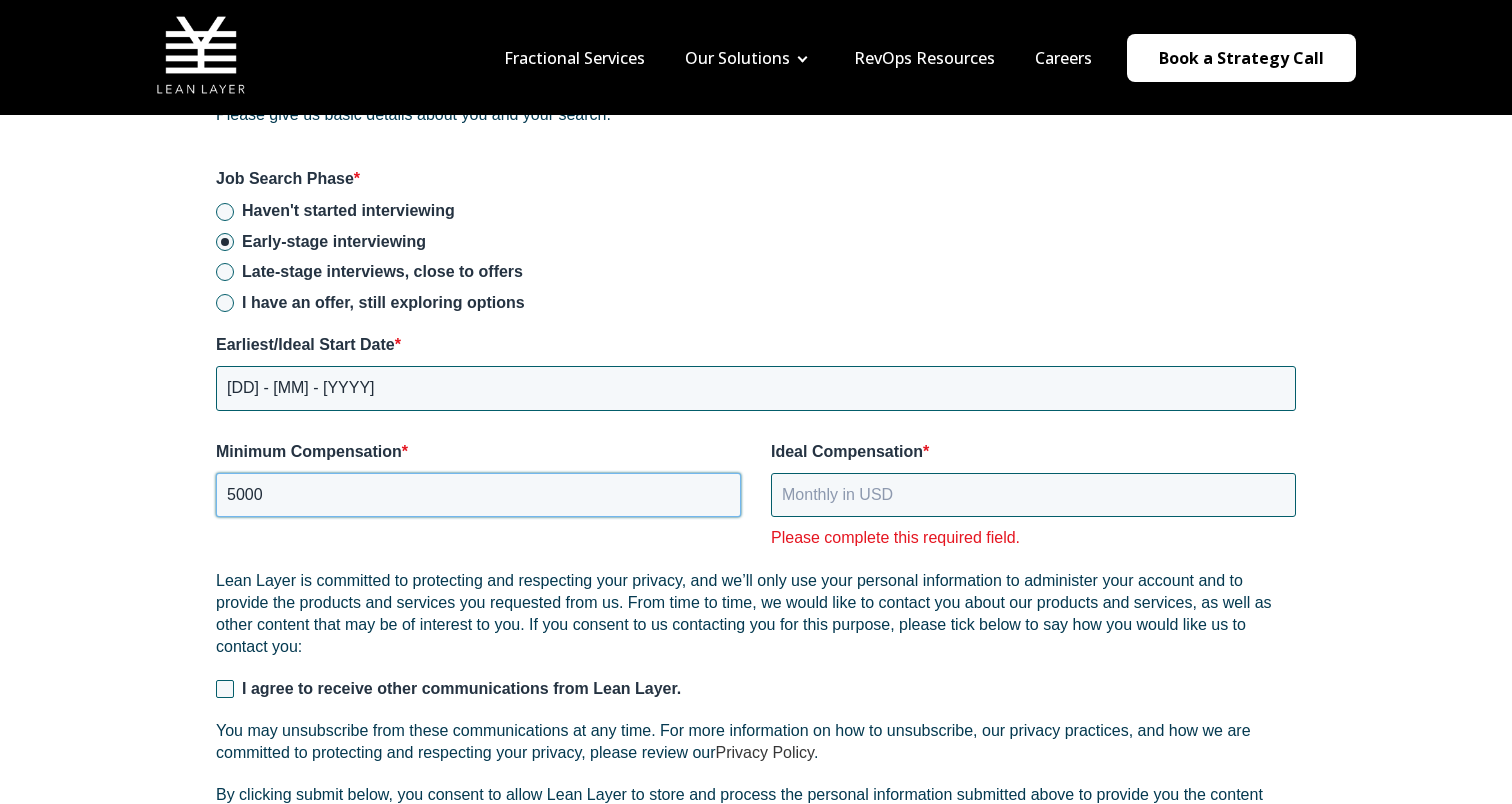 click on "5000" at bounding box center [478, 495] 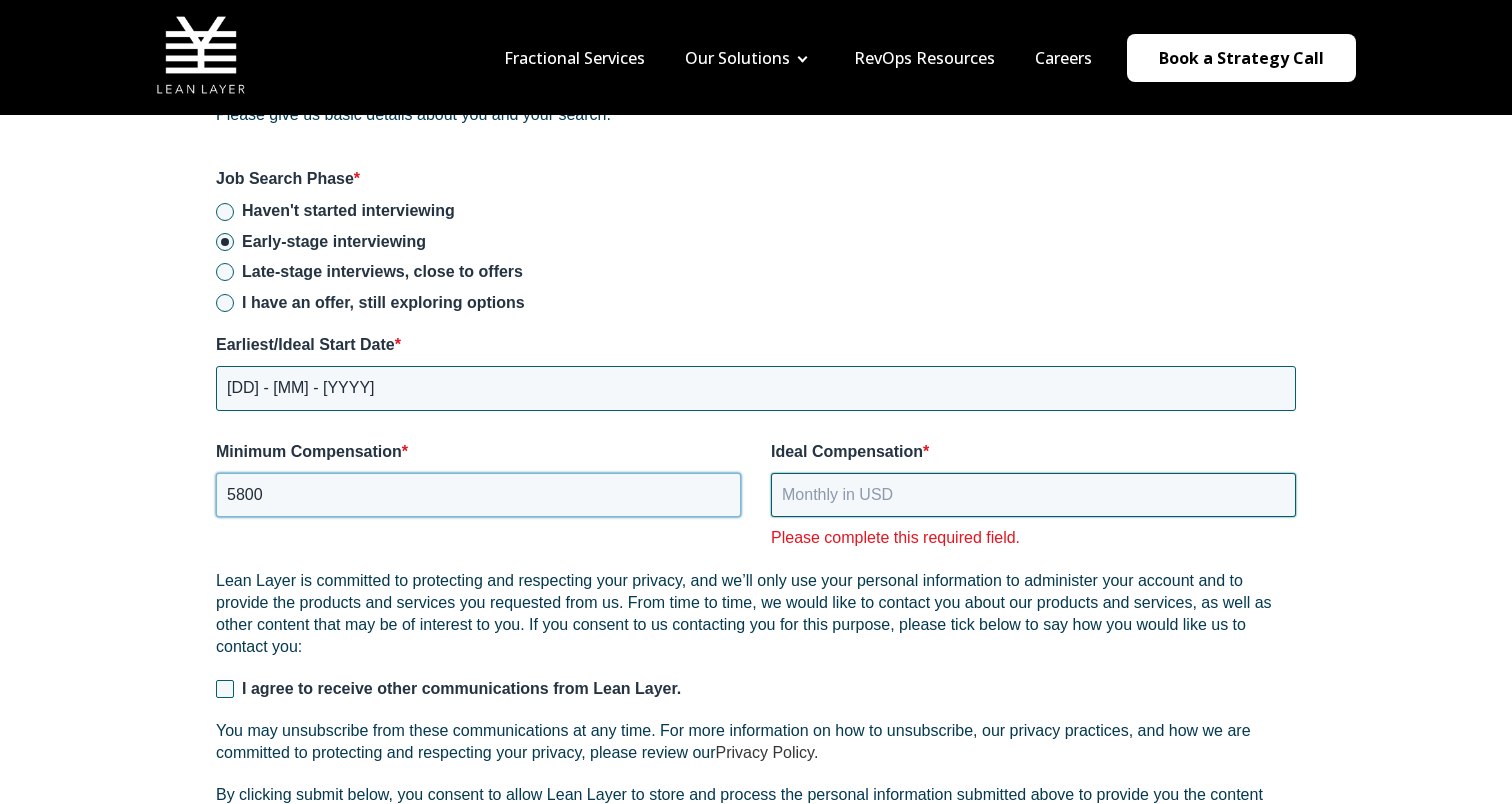 type on "5800" 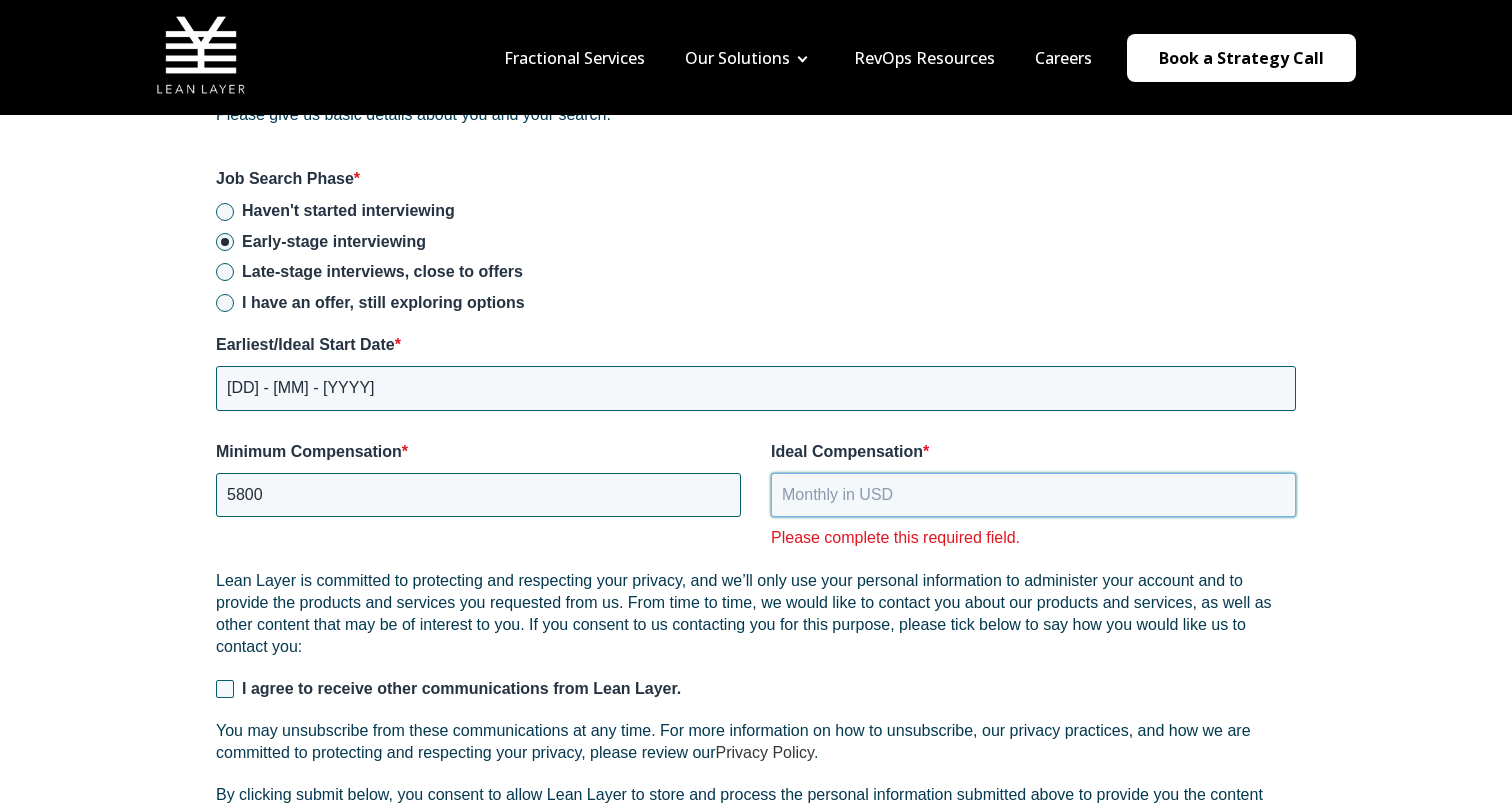 click on "Ideal Compensation *" at bounding box center (1033, 495) 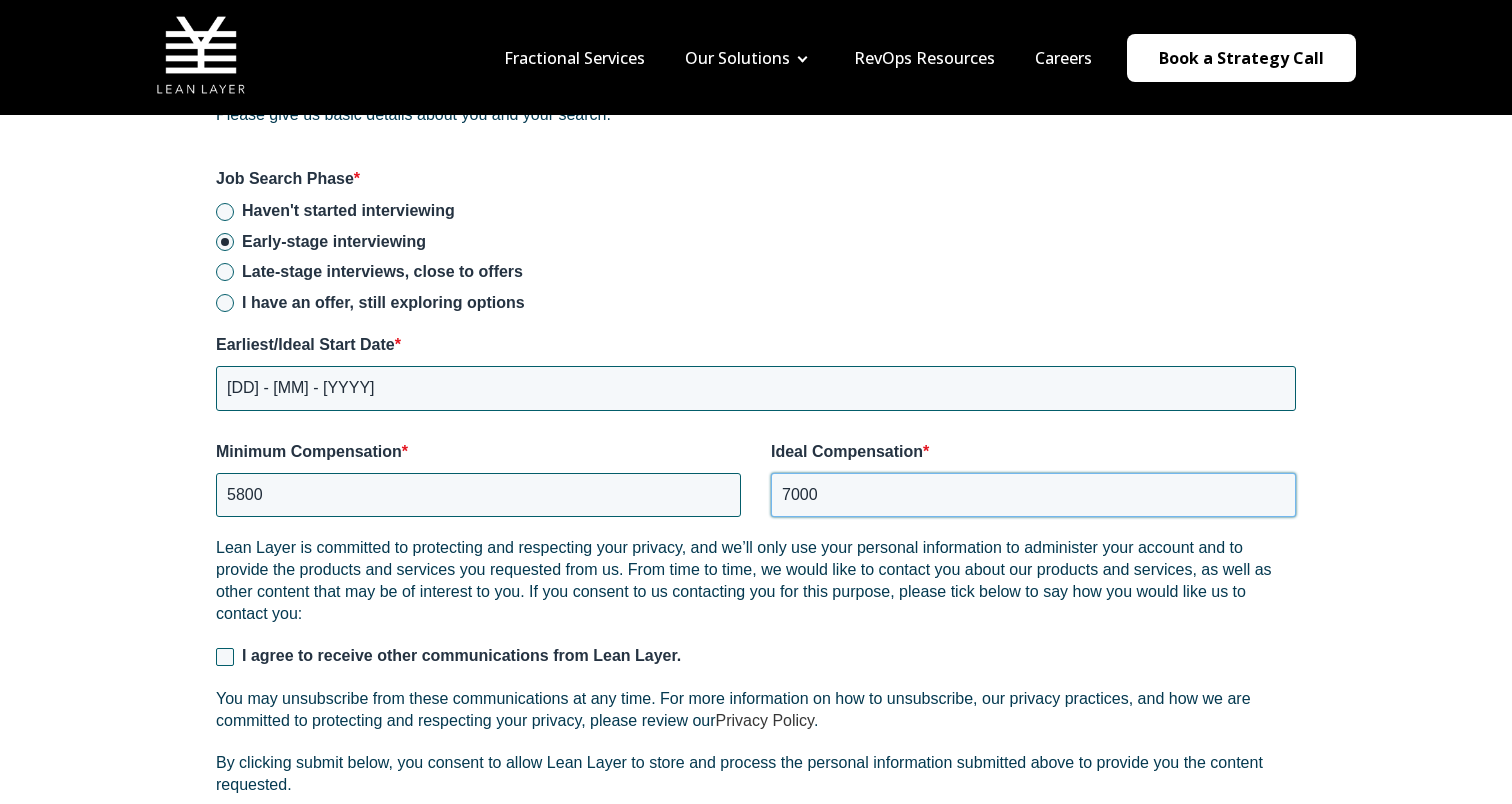 type on "7000" 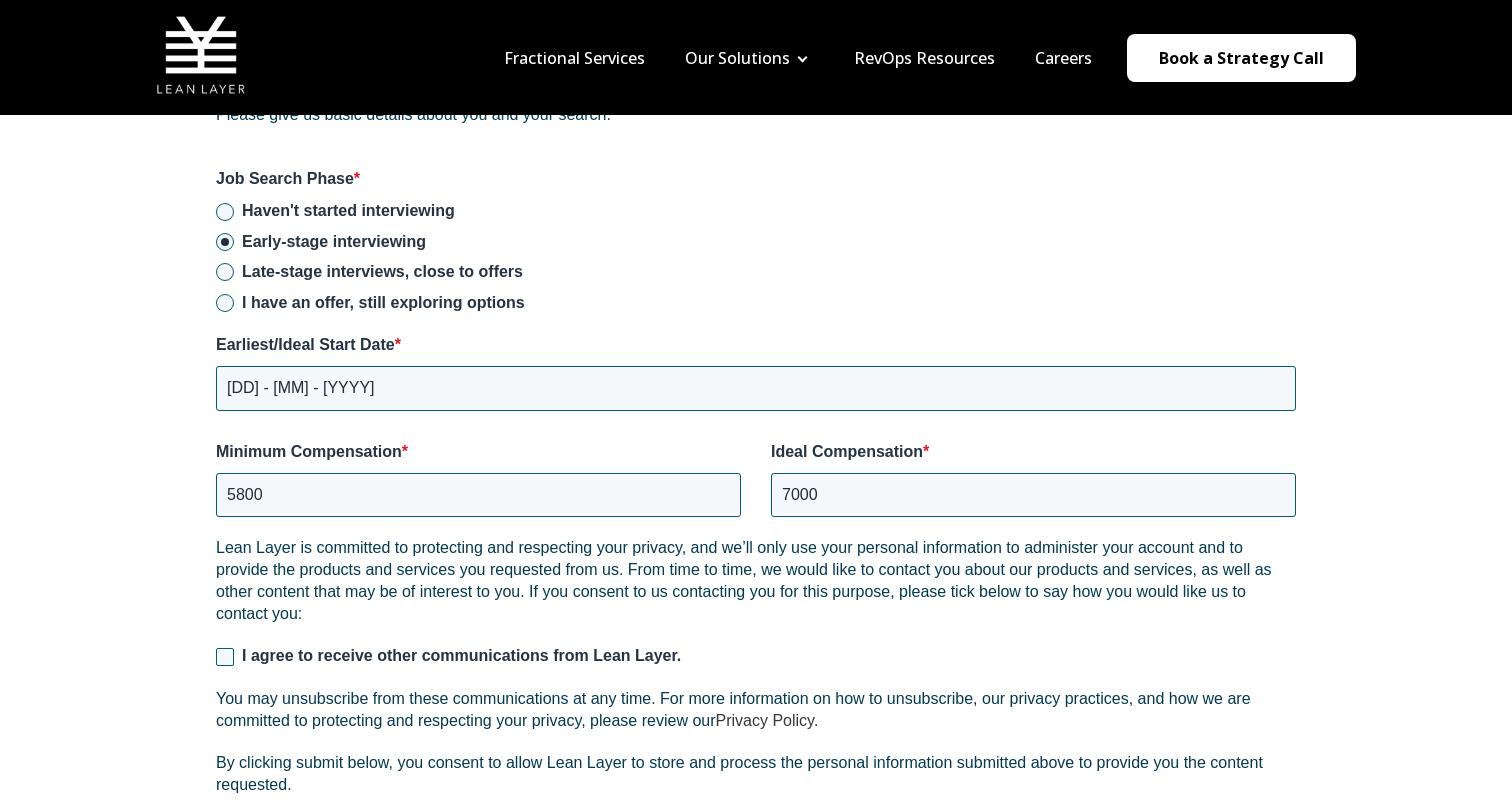 click on "I agree to receive other communications from Lean Layer." at bounding box center (769, 656) 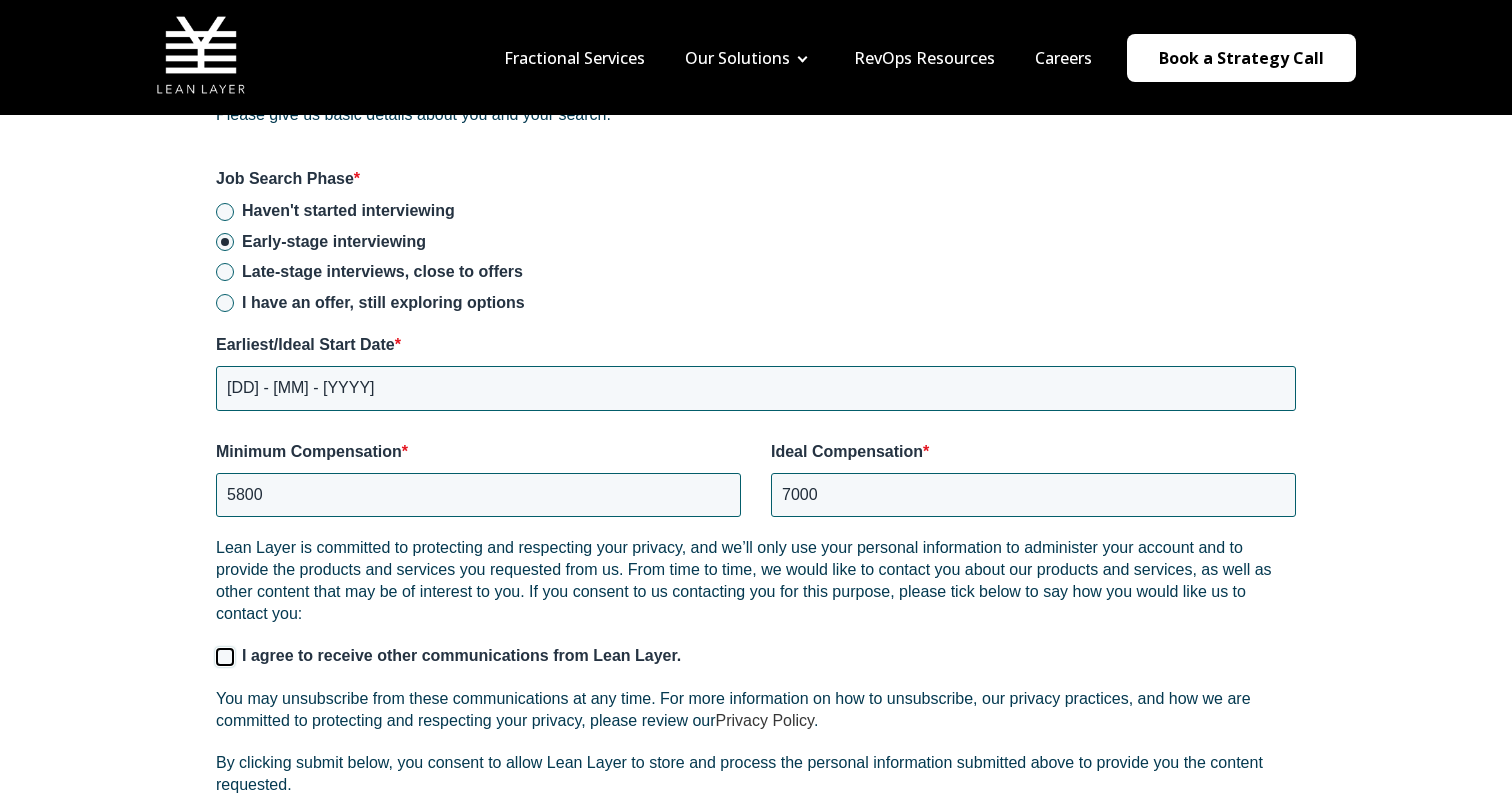 click on "I agree to receive other communications from Lean Layer." at bounding box center [225, 657] 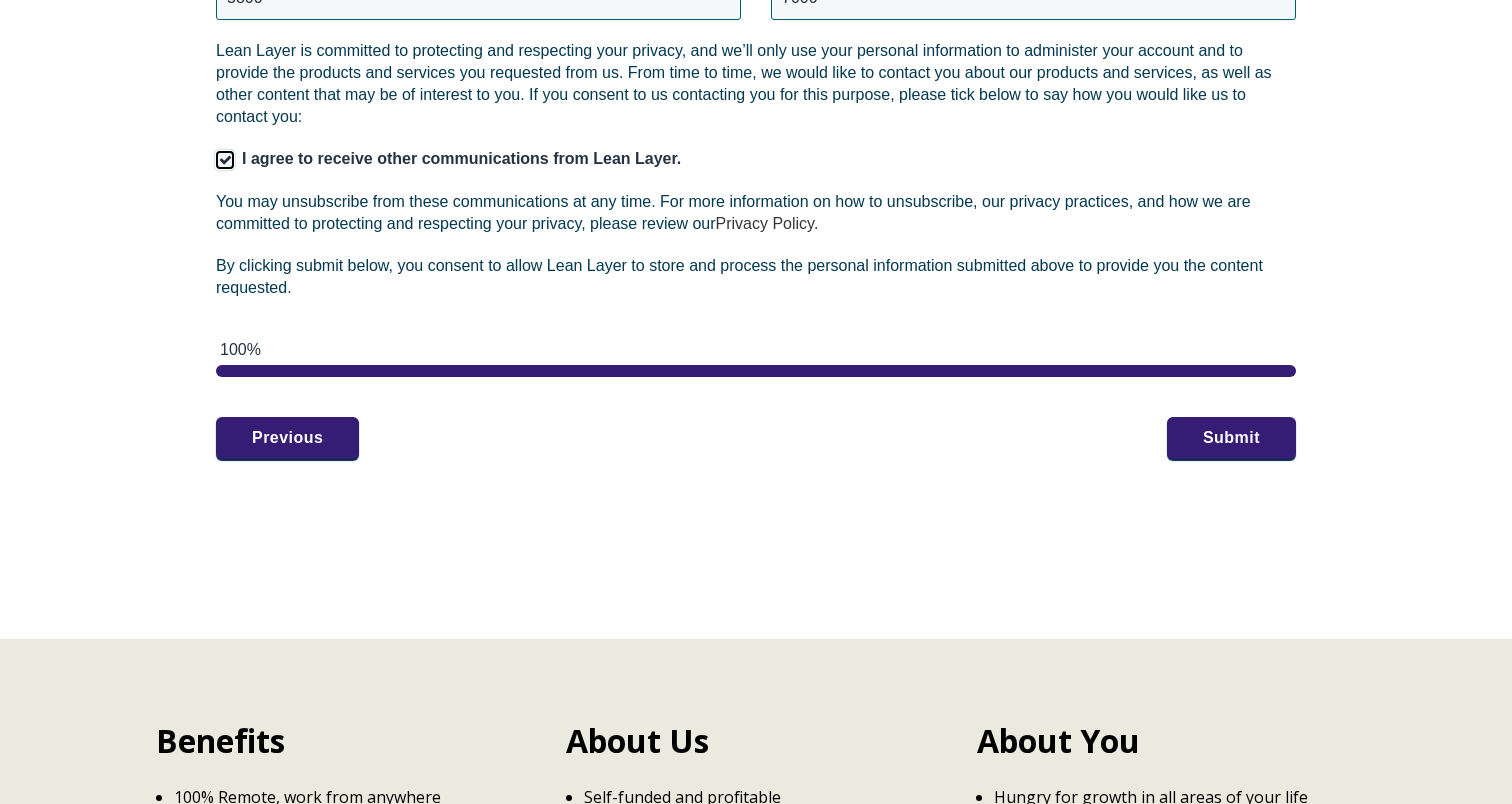 scroll, scrollTop: 3098, scrollLeft: 0, axis: vertical 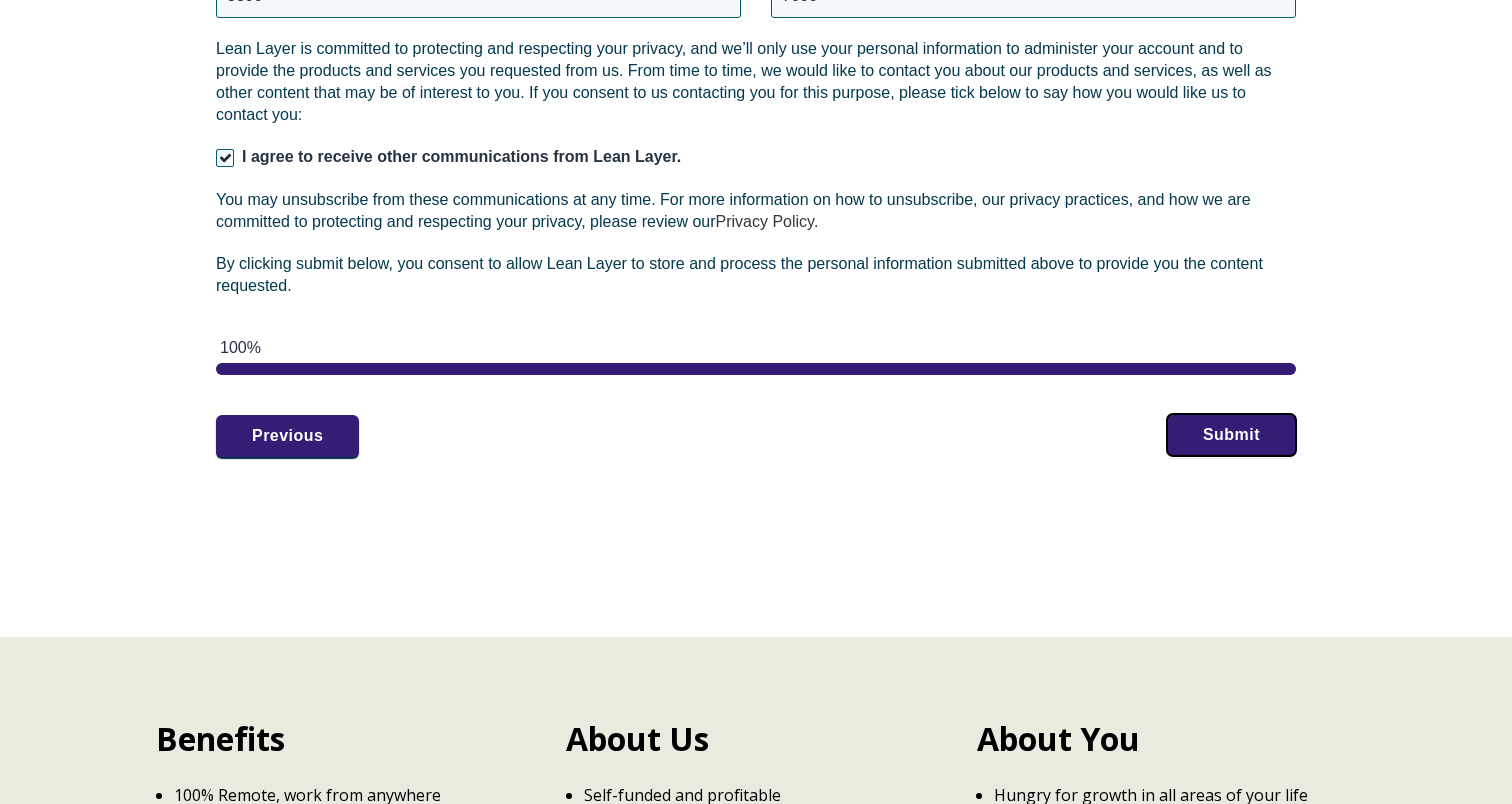 click on "Submit" at bounding box center [1231, 435] 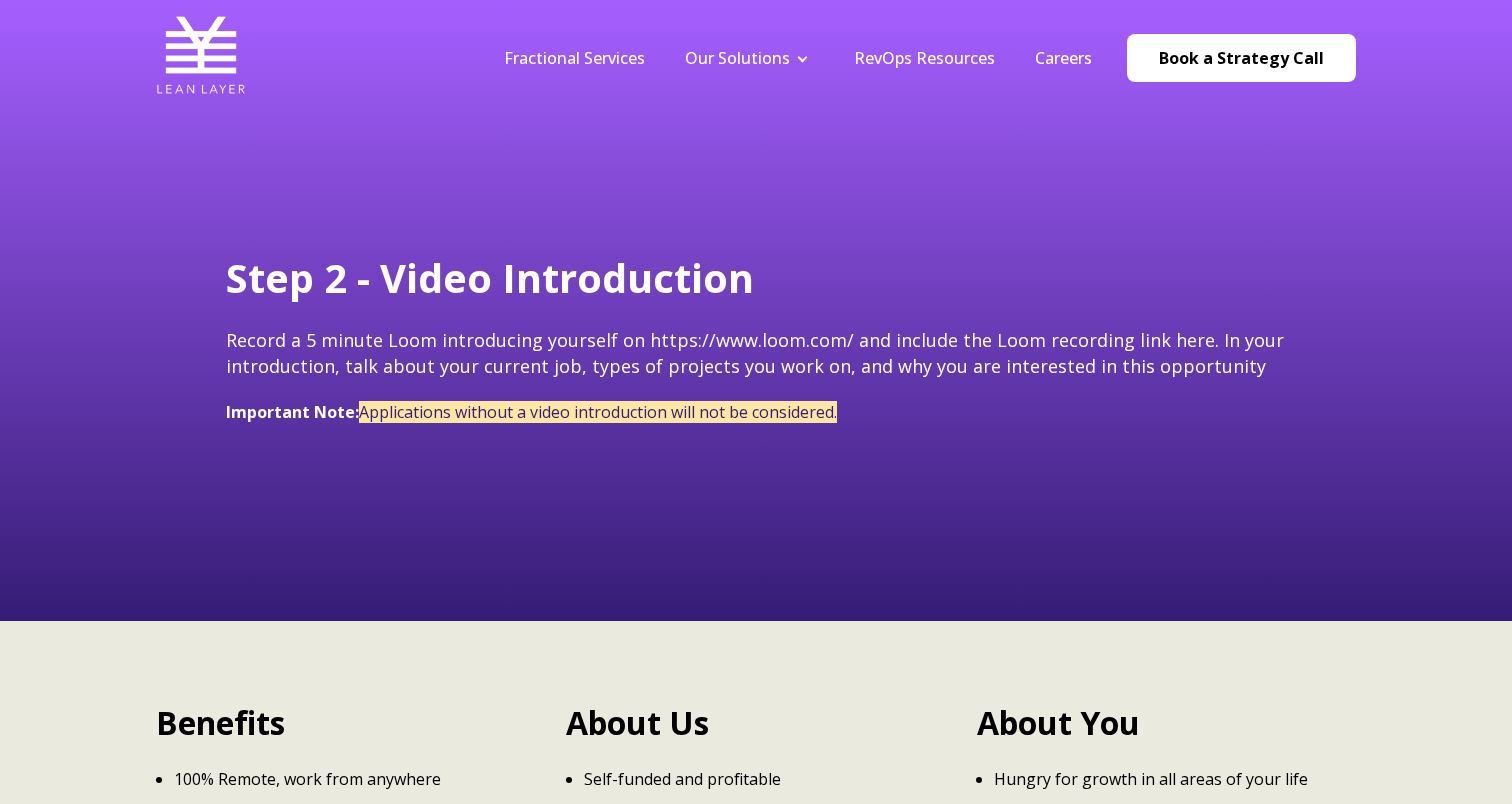 scroll, scrollTop: 0, scrollLeft: 0, axis: both 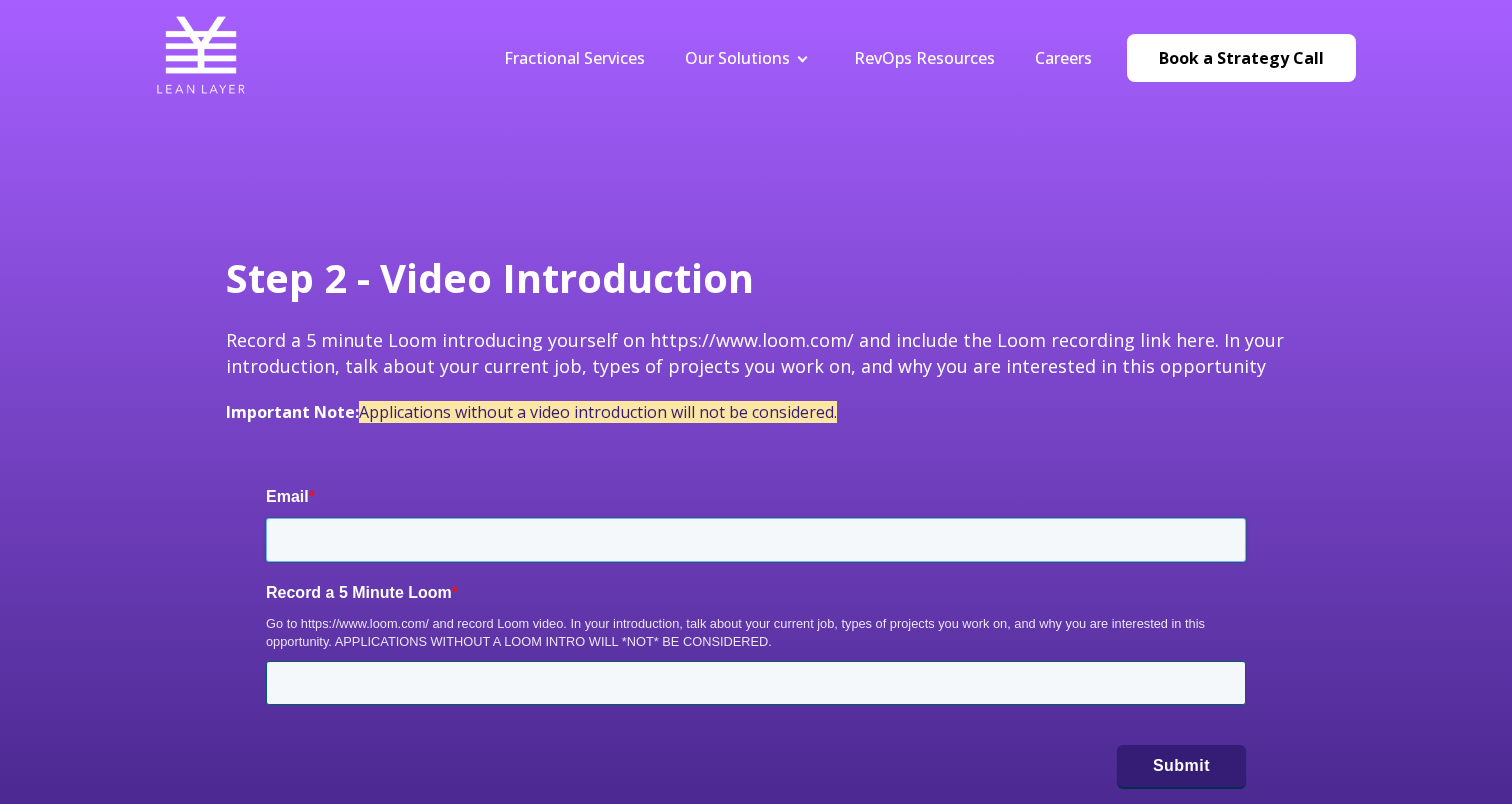 click on "Email *" at bounding box center (756, 540) 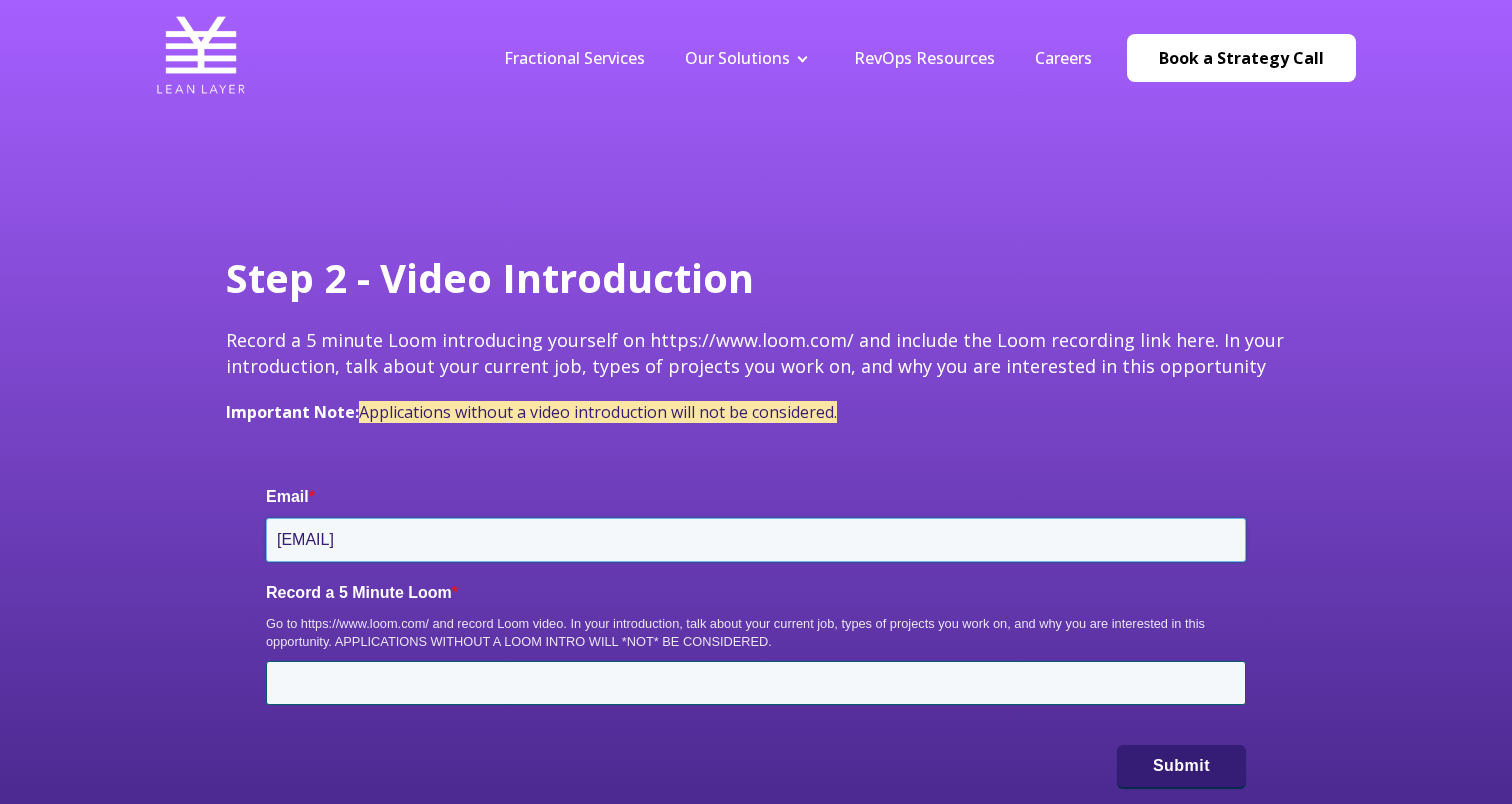 scroll, scrollTop: 0, scrollLeft: 0, axis: both 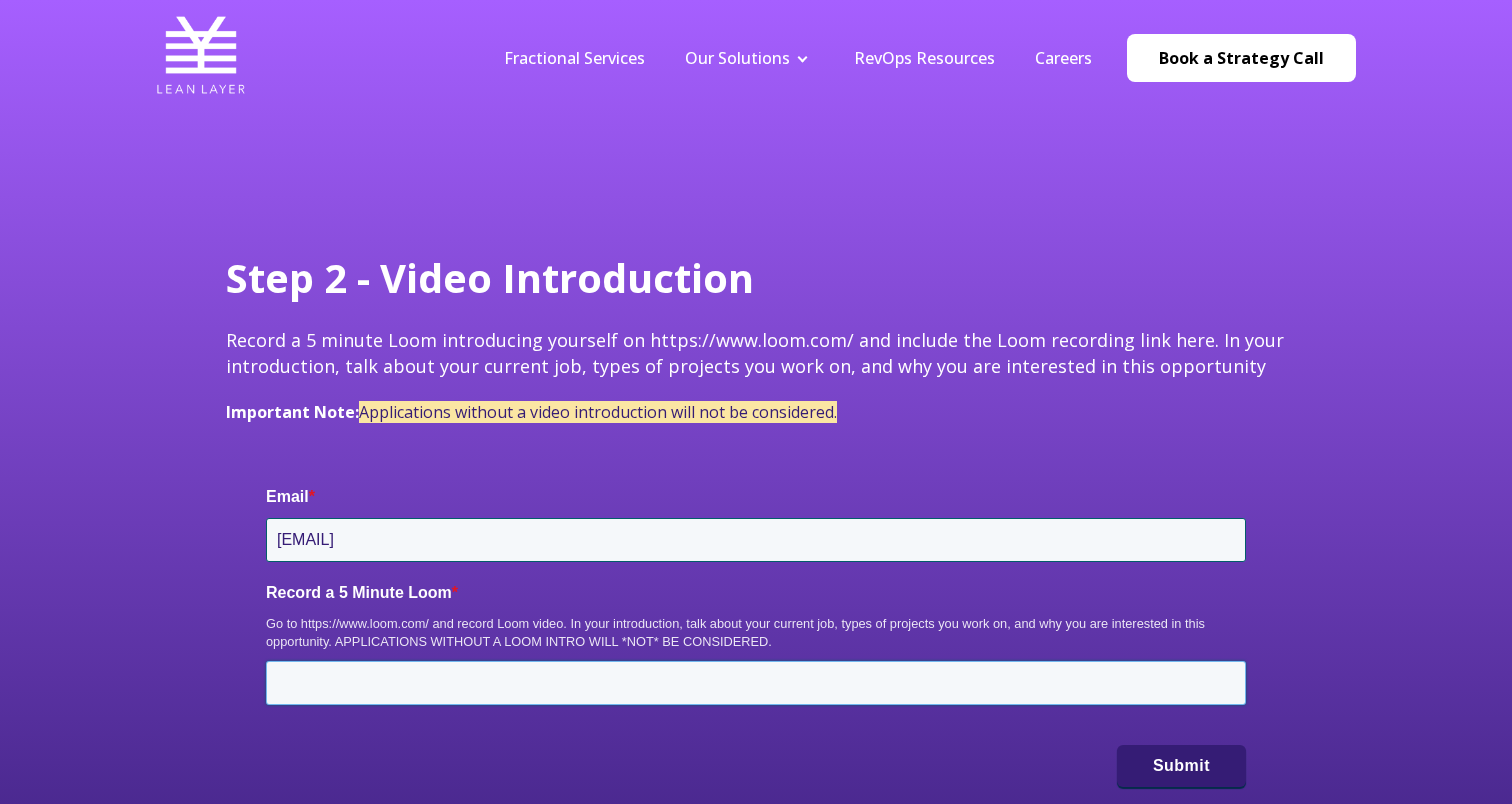 click on "Record a 5 Minute Loom *" at bounding box center [756, 683] 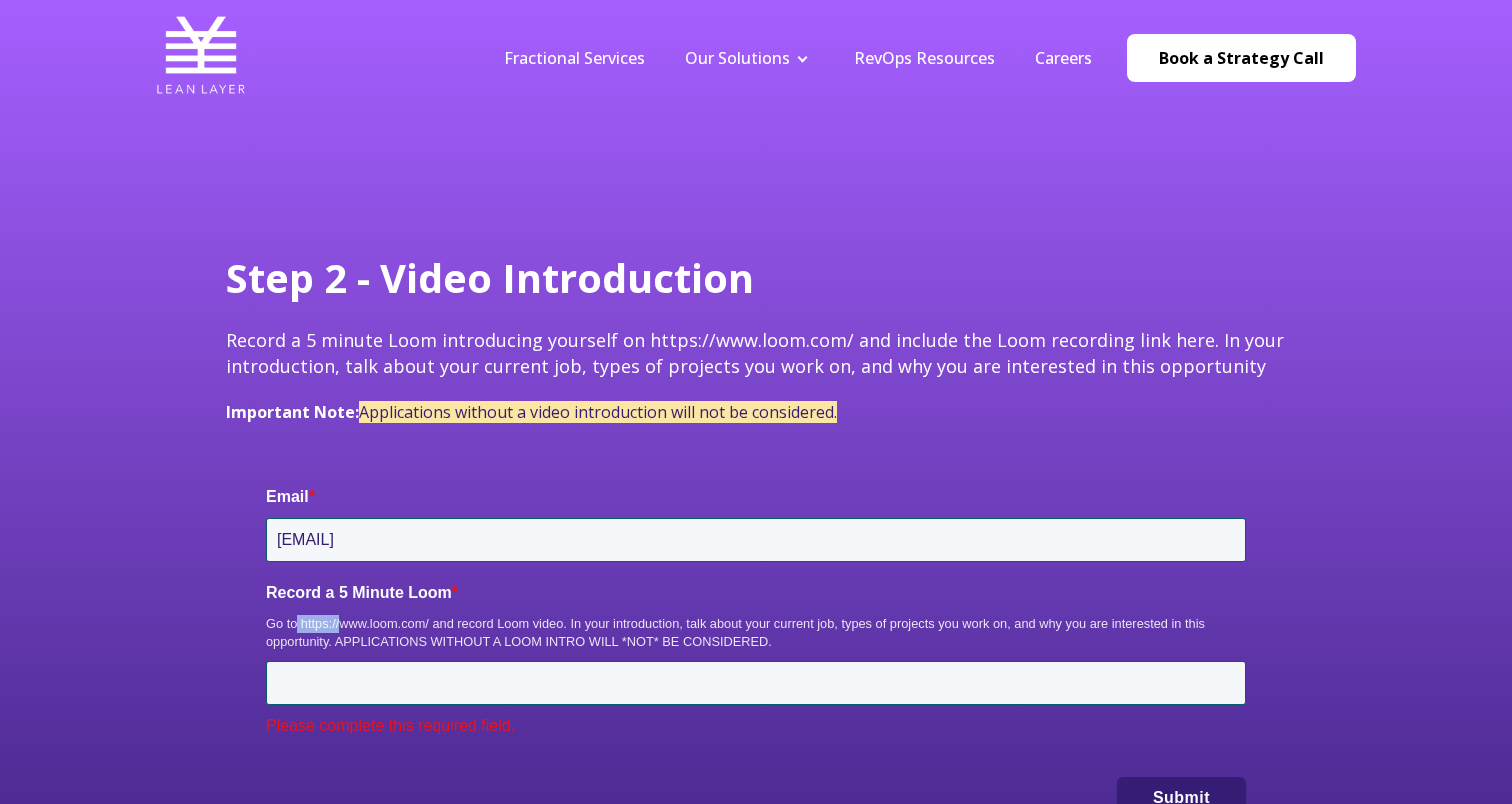 drag, startPoint x: 298, startPoint y: 628, endPoint x: 335, endPoint y: 625, distance: 37.12142 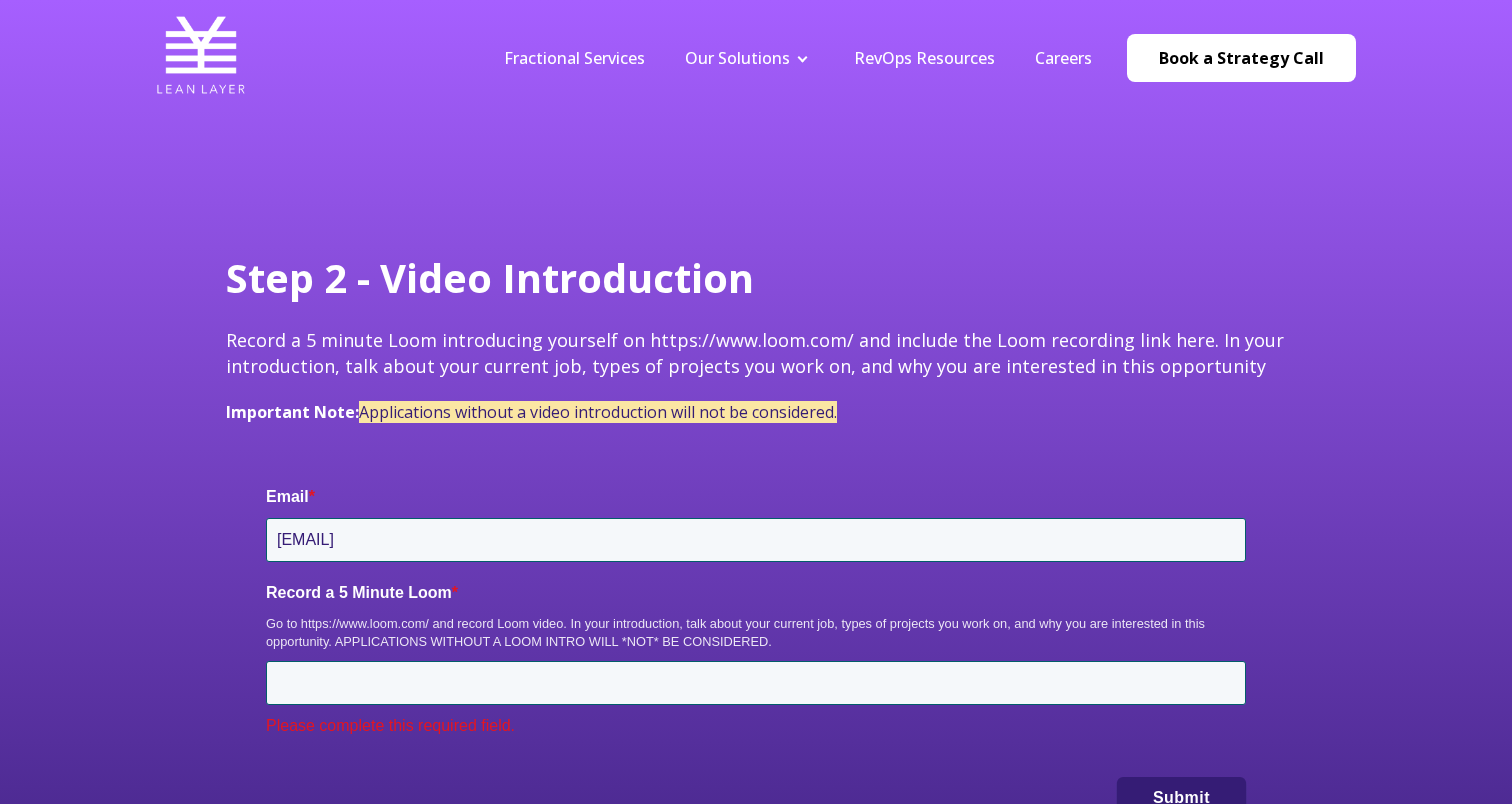 click on "Go to https://www.loom.com/ and record Loom video. In your introduction, talk about your current job, types of projects you work on, and why you are interested in this opportunity. APPLICATIONS WITHOUT A LOOM INTRO WILL *NOT* BE CONSIDERED." at bounding box center (756, 633) 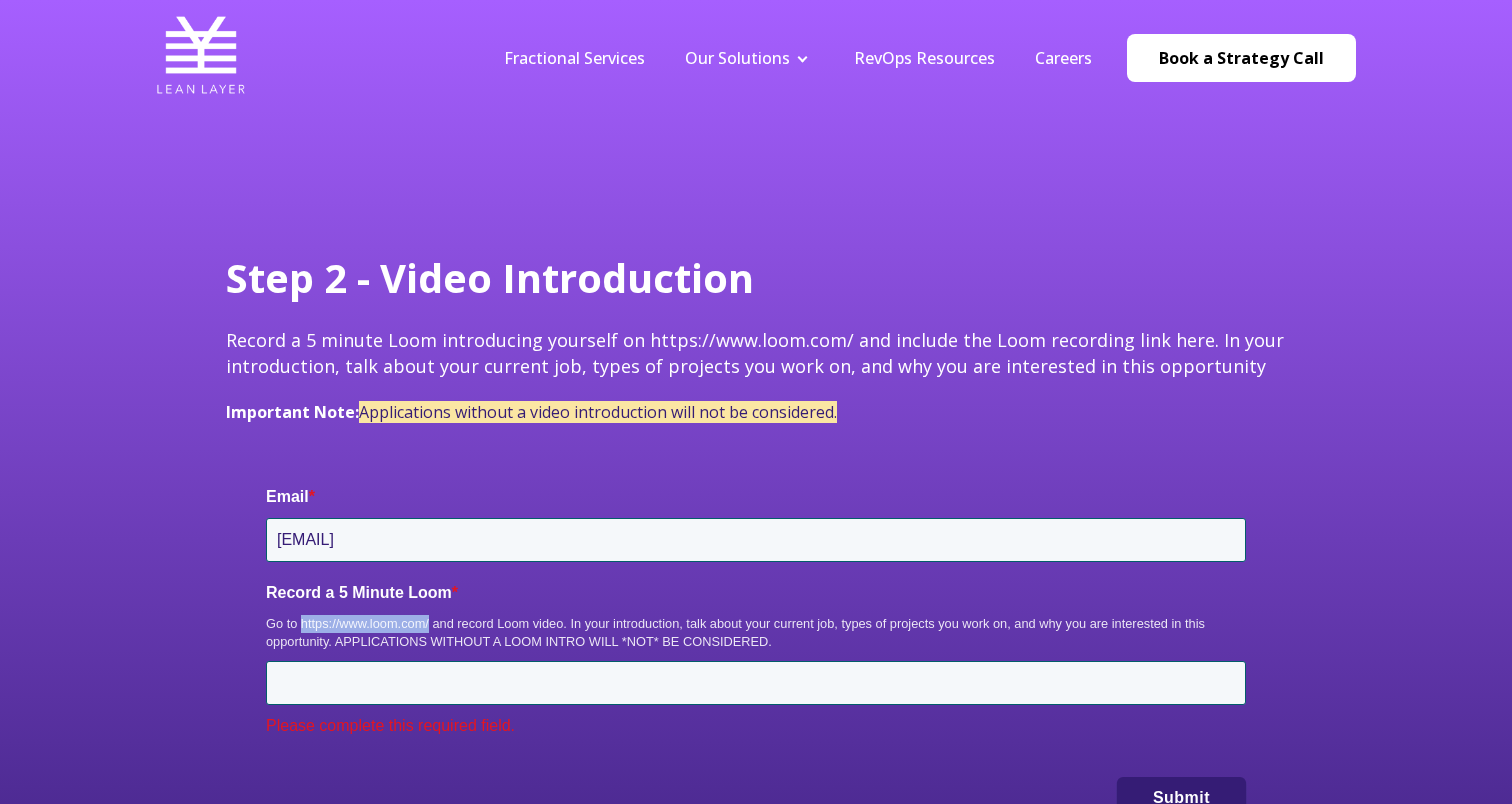 drag, startPoint x: 302, startPoint y: 624, endPoint x: 425, endPoint y: 620, distance: 123.065025 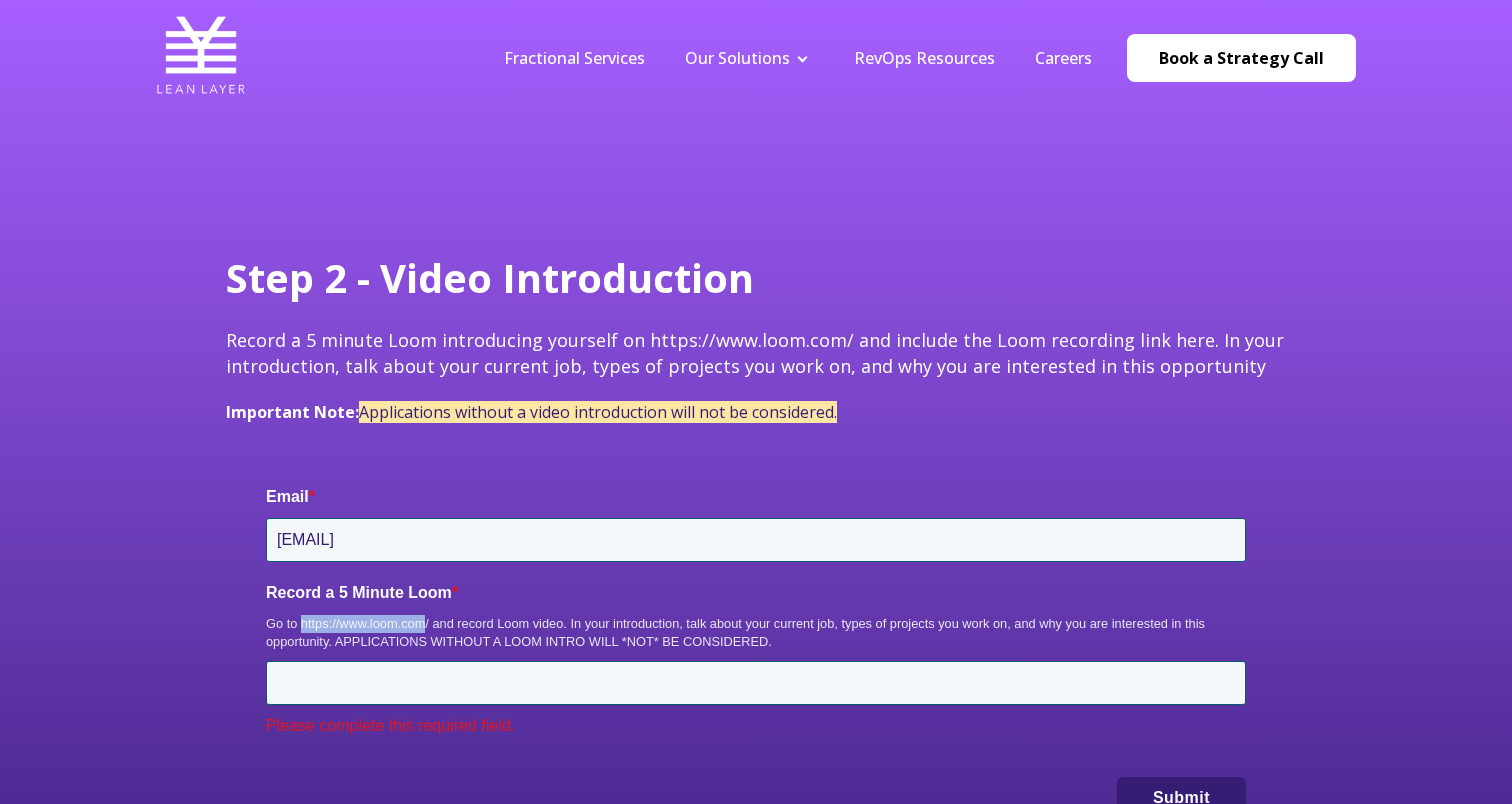 copy on "https://www.loom.com" 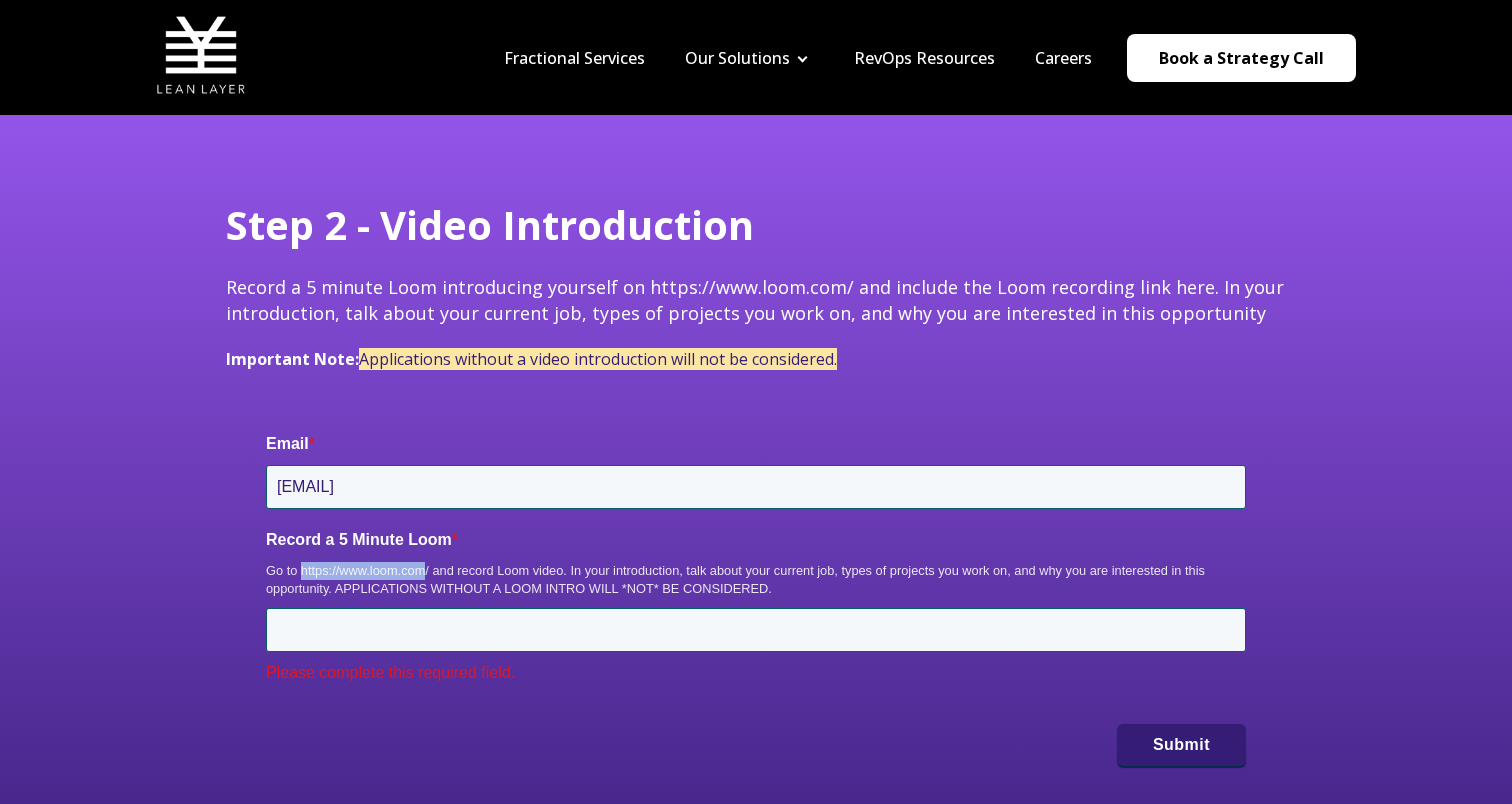 scroll, scrollTop: 0, scrollLeft: 0, axis: both 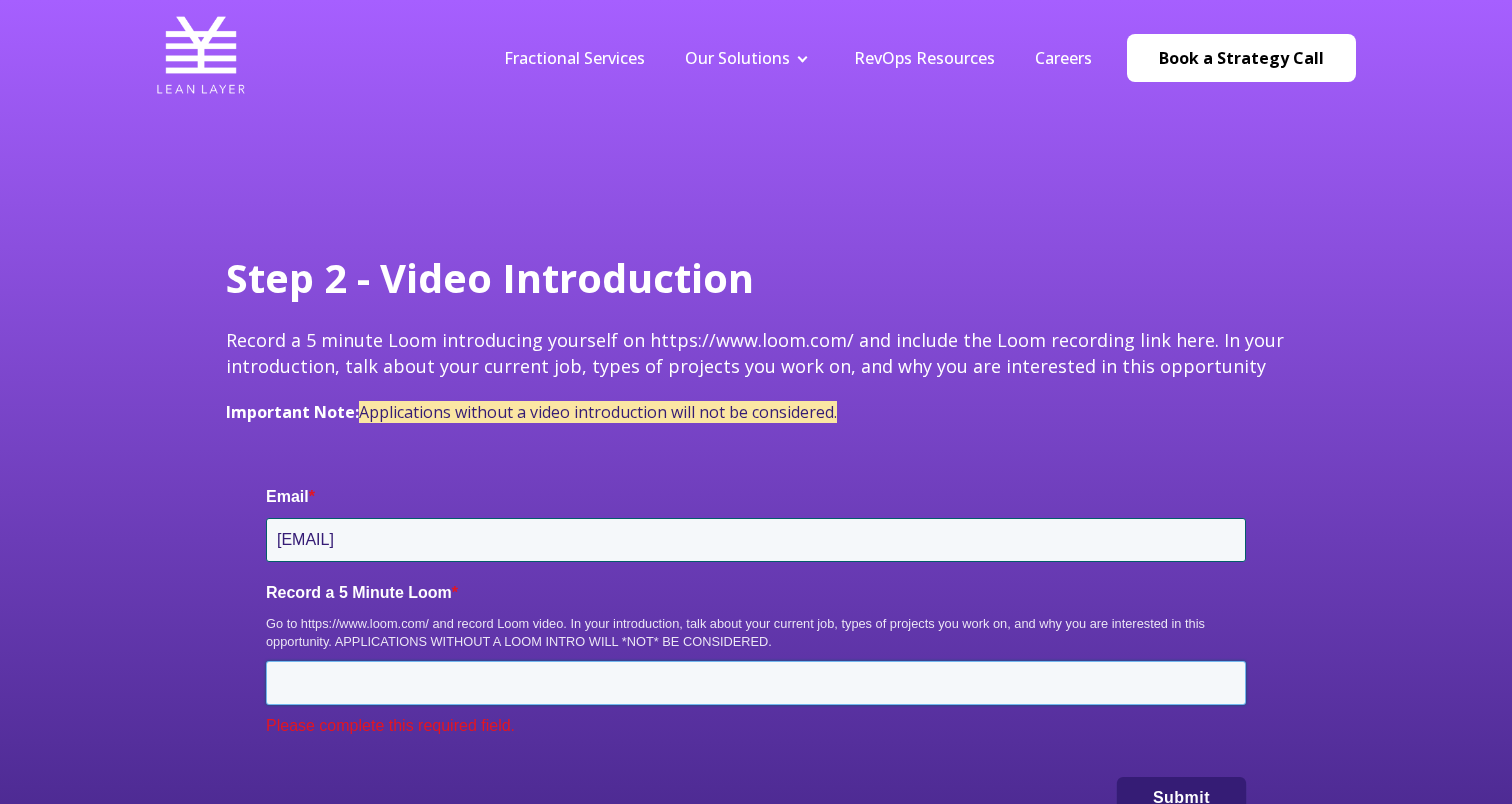 click on "Record a 5 Minute Loom *" at bounding box center (756, 683) 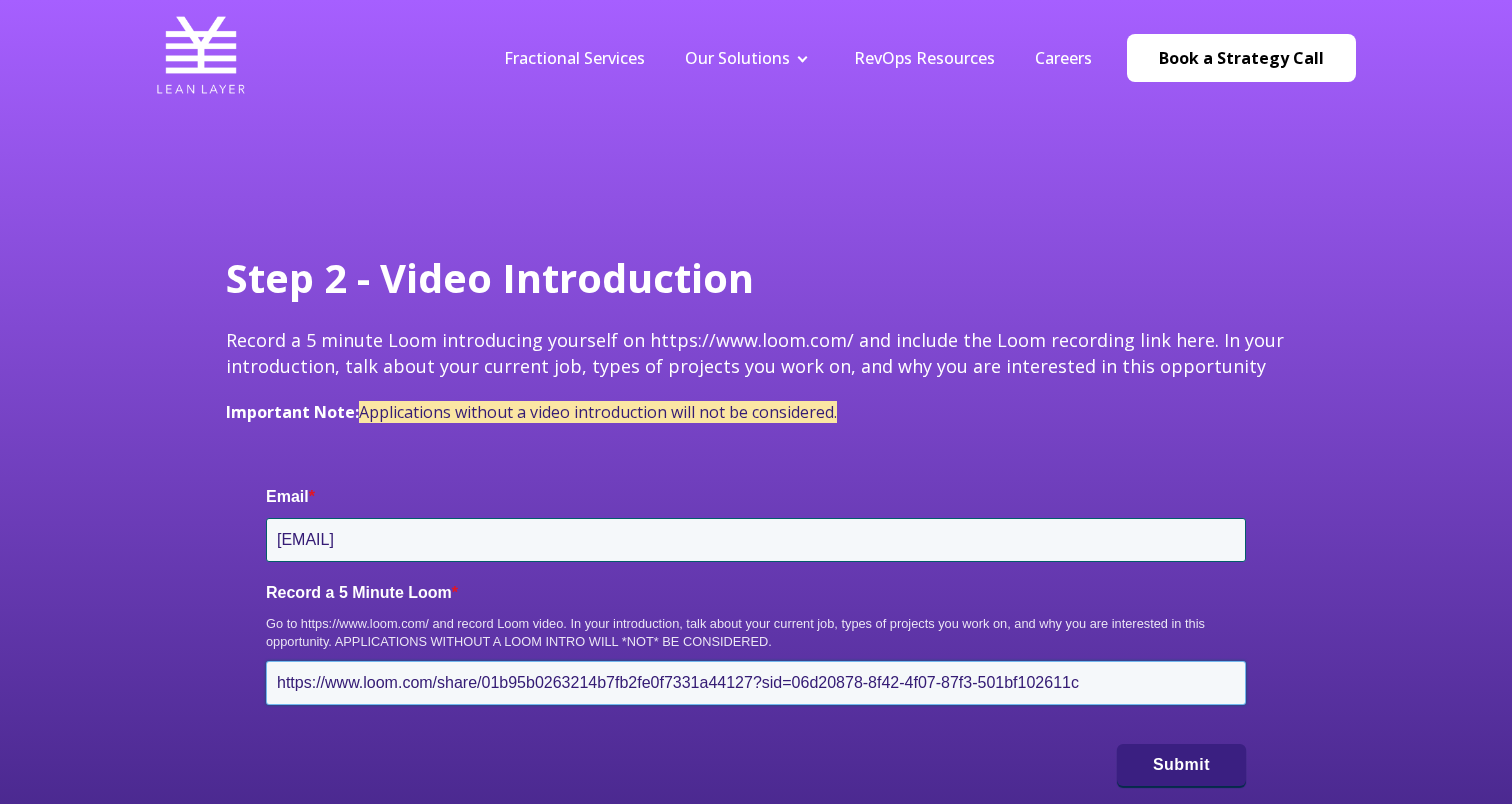 type on "https://www.loom.com/share/01b95b0263214b7fb2fe0f7331a44127?sid=06d20878-8f42-4f07-87f3-501bf102611c" 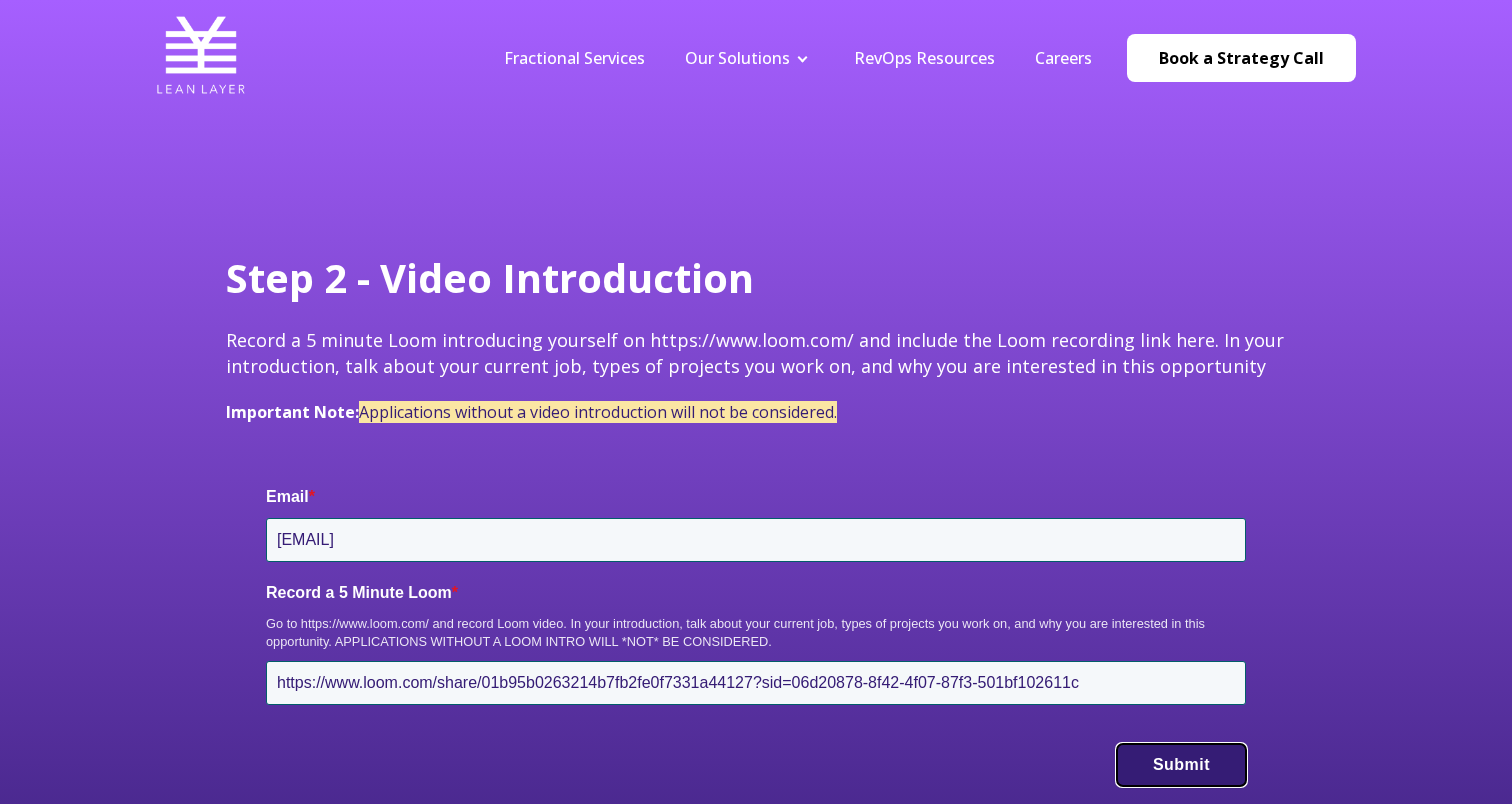 click on "Submit" at bounding box center [1181, 765] 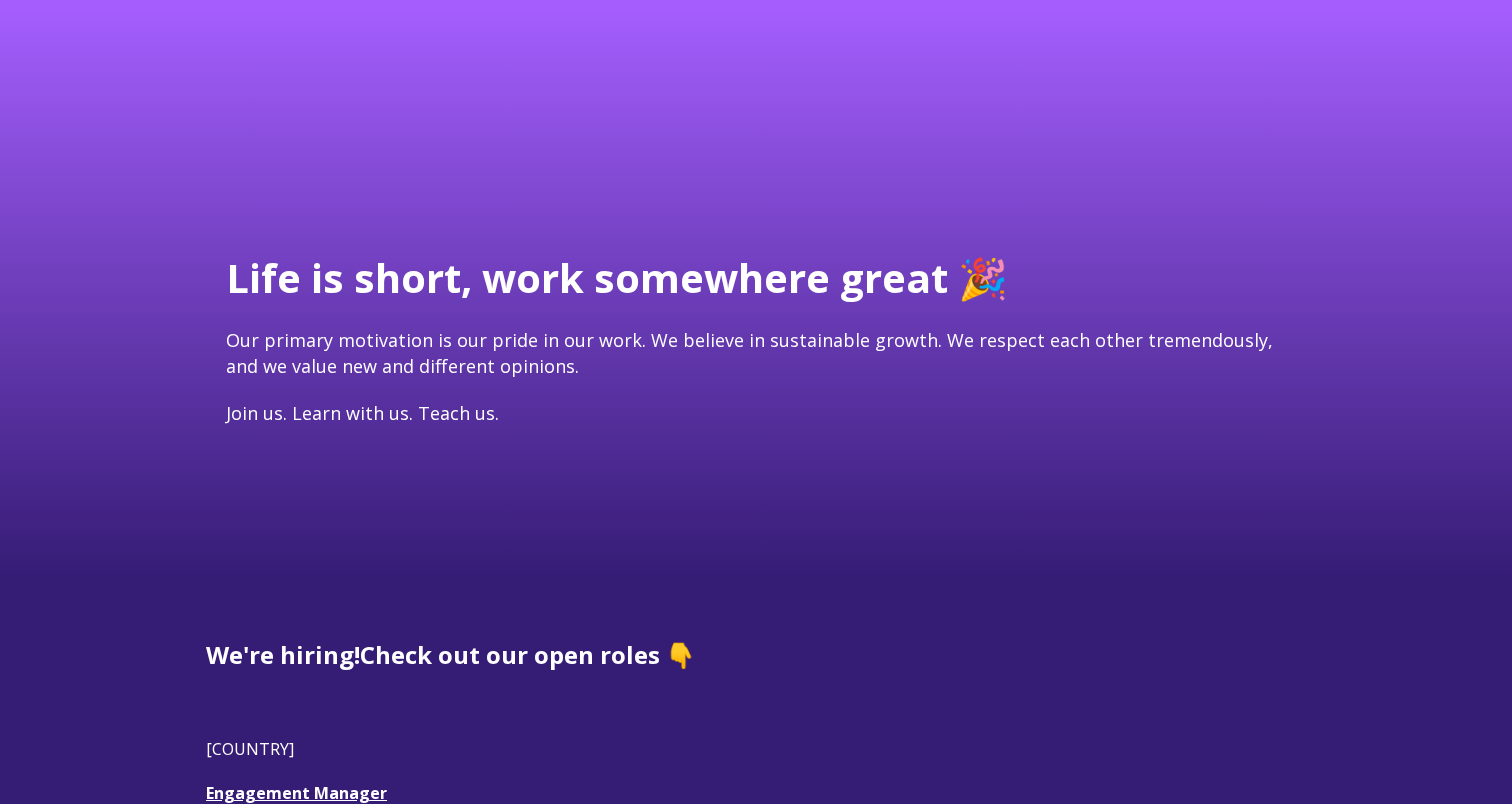 scroll, scrollTop: 621, scrollLeft: 0, axis: vertical 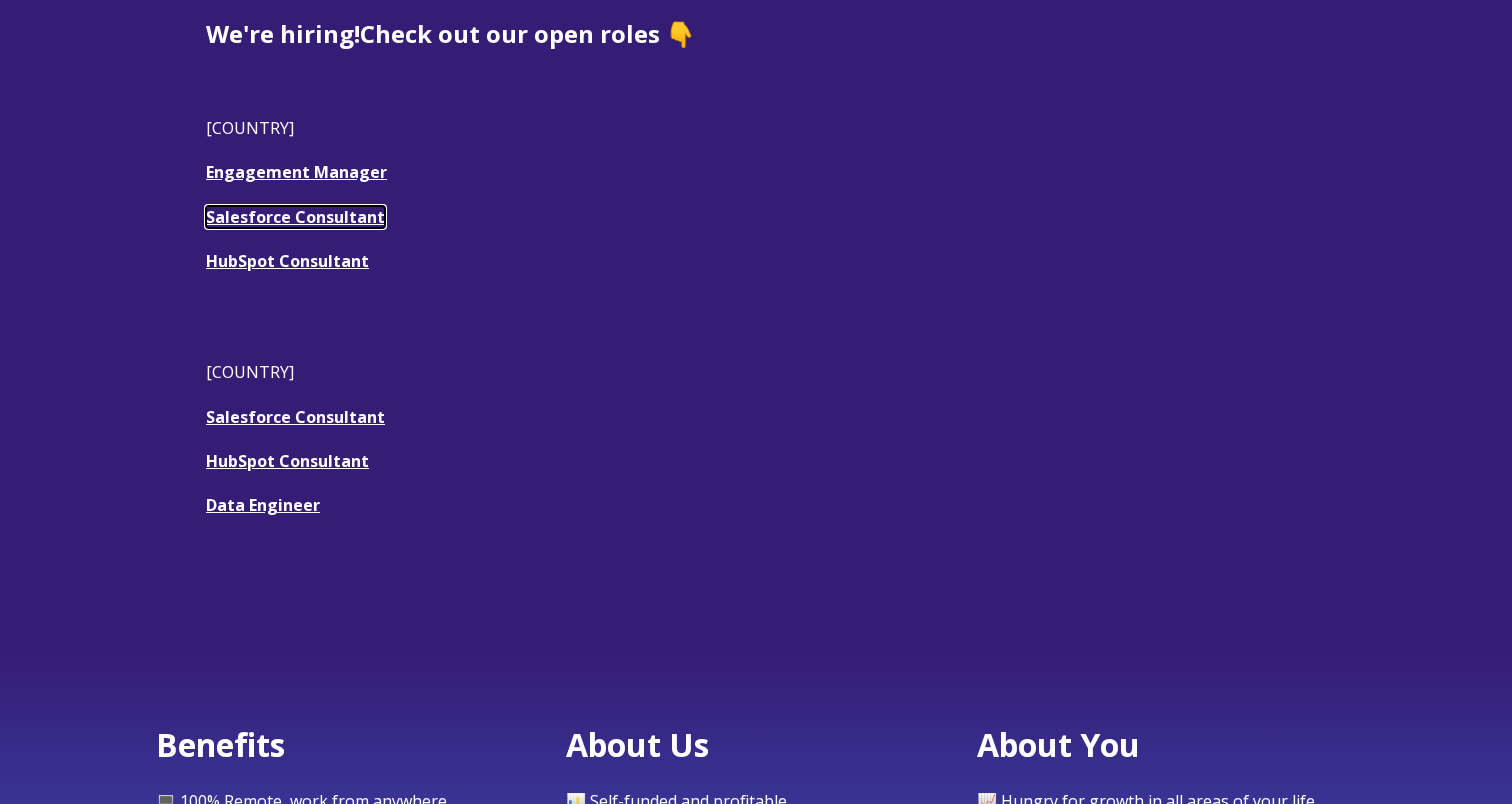 click on "Salesforce Consultant" at bounding box center (295, 217) 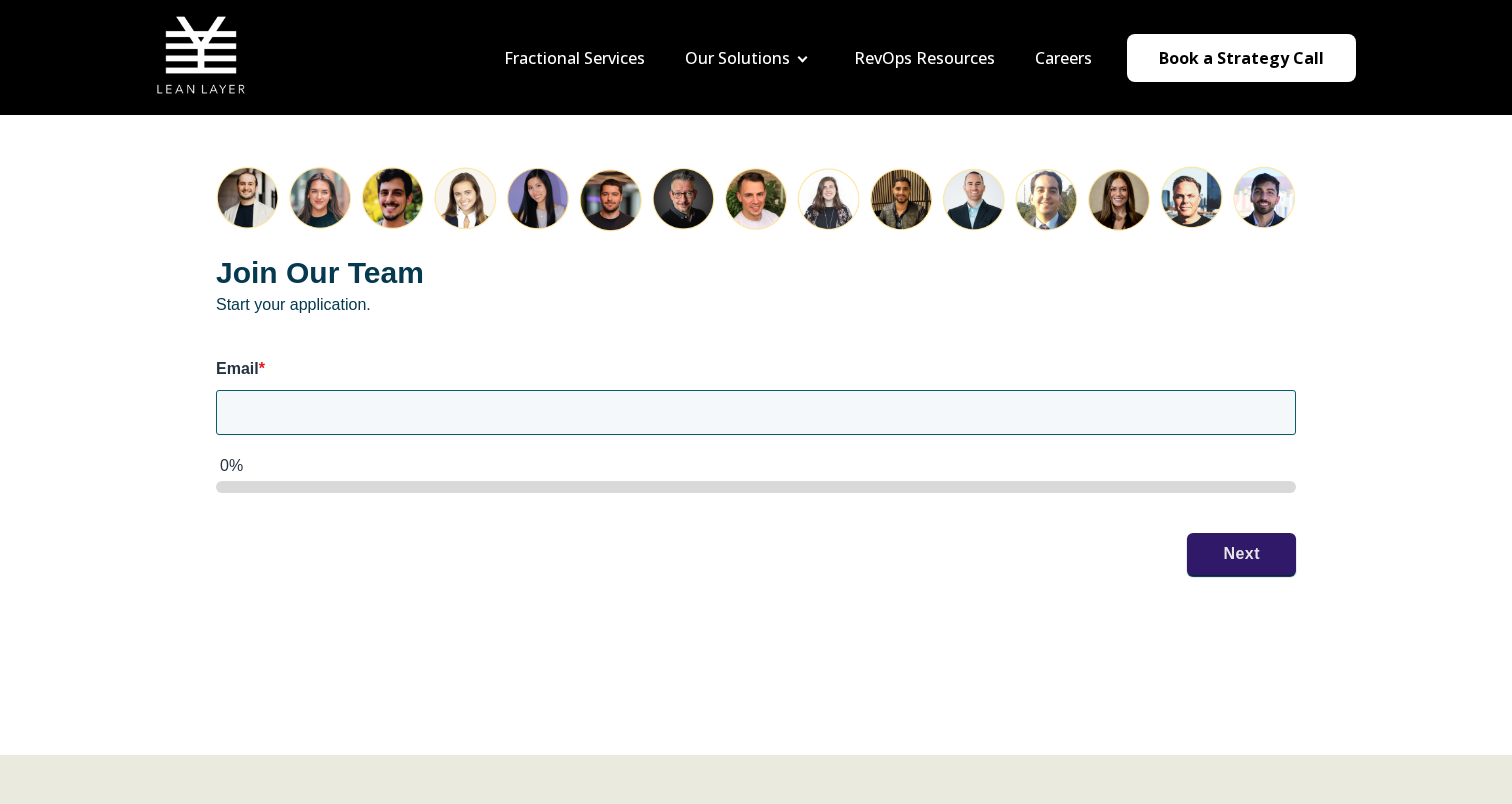 scroll, scrollTop: 2470, scrollLeft: 0, axis: vertical 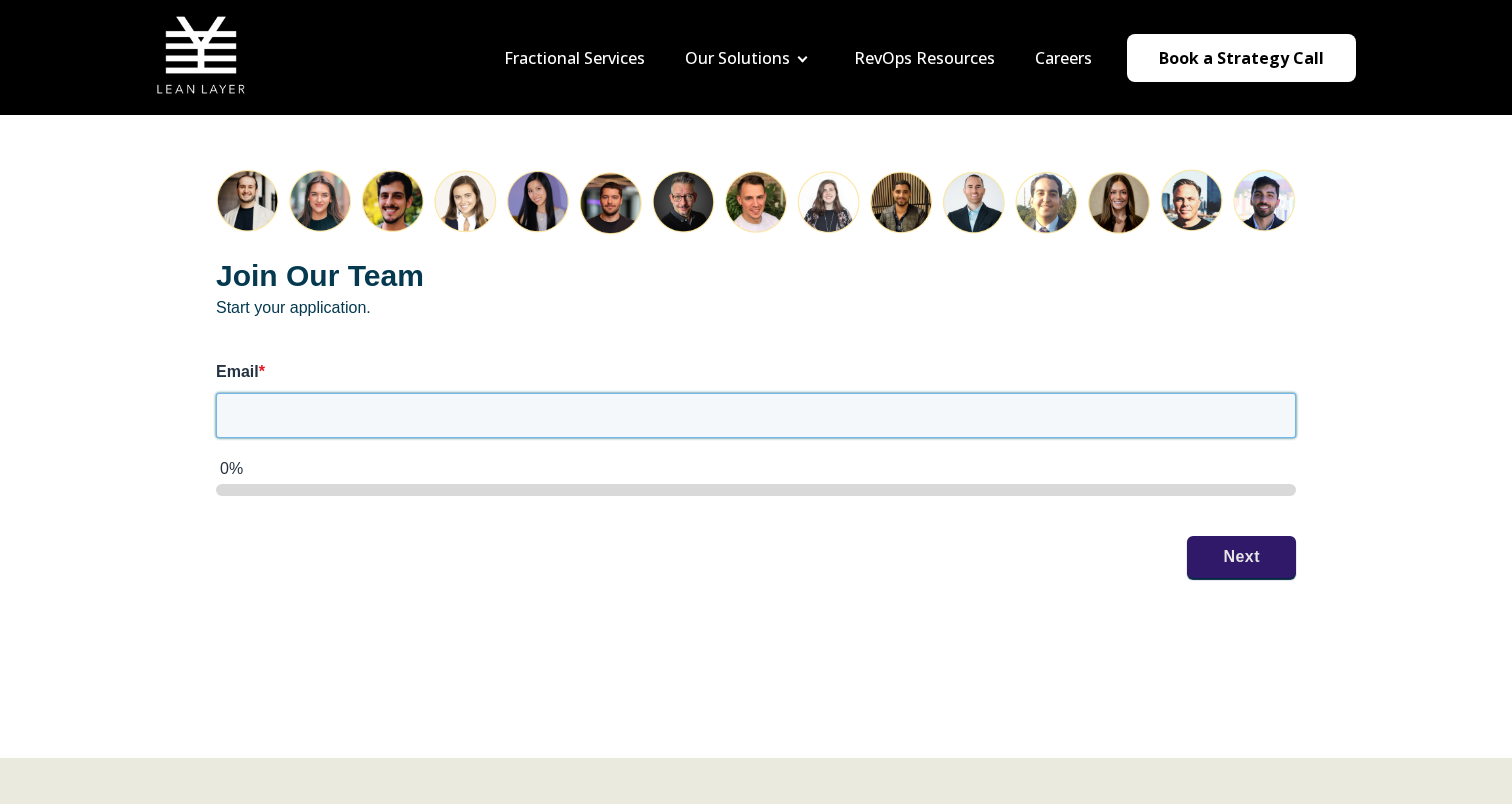 click on "Email *" at bounding box center [756, 415] 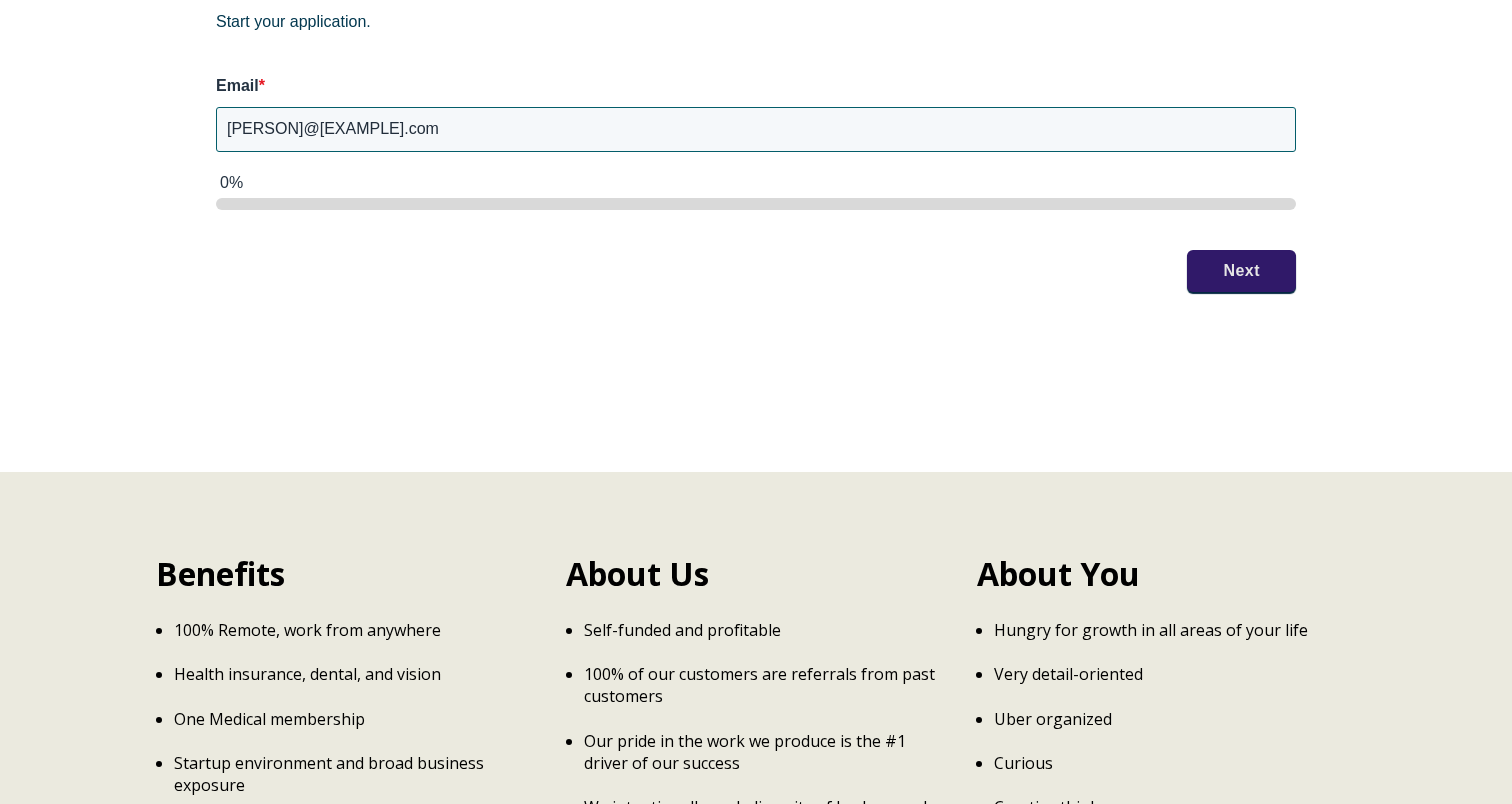 scroll, scrollTop: 2866, scrollLeft: 0, axis: vertical 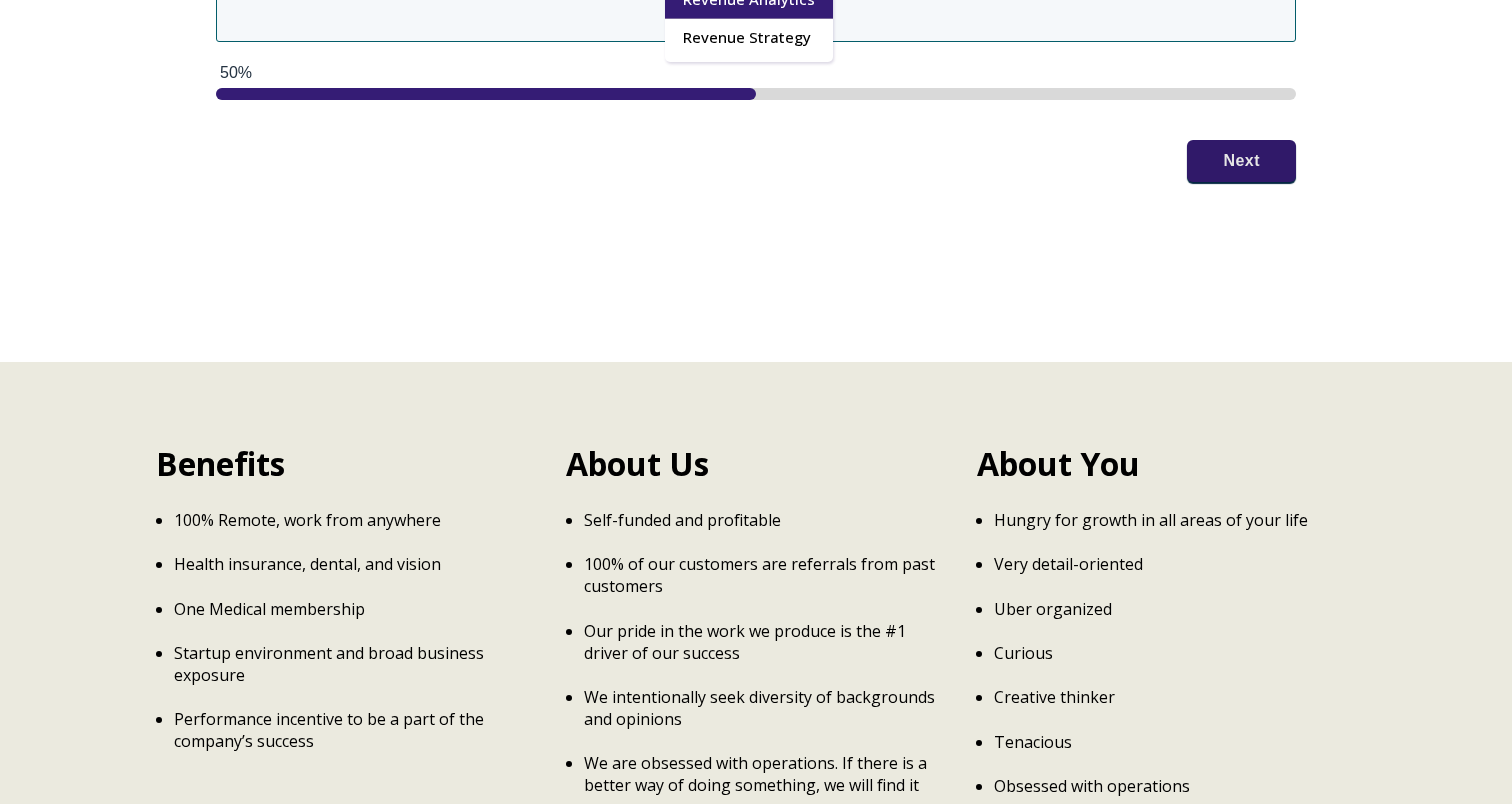 type on "[PERSON]@[EXAMPLE].com" 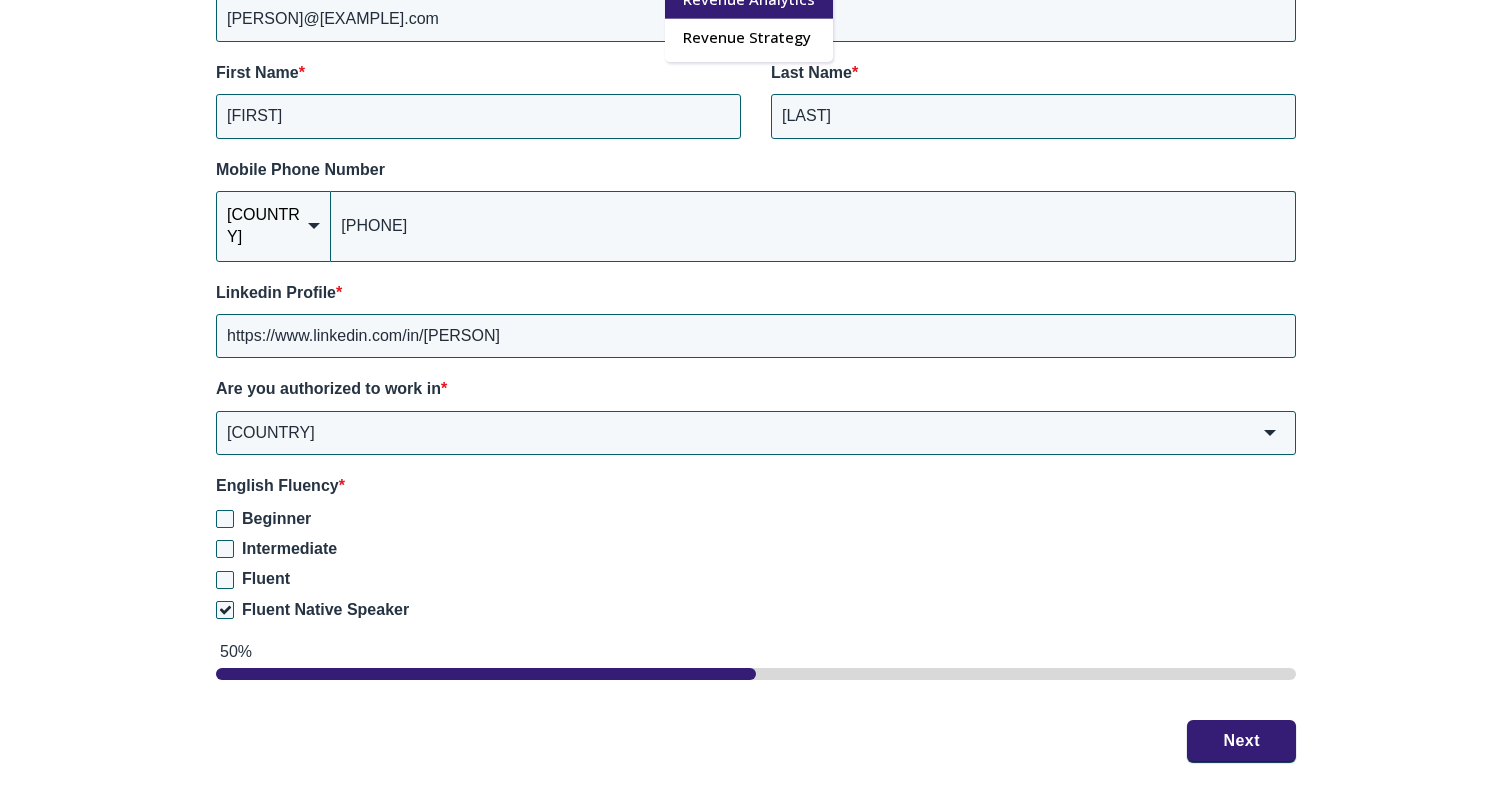 scroll, scrollTop: 2867, scrollLeft: 0, axis: vertical 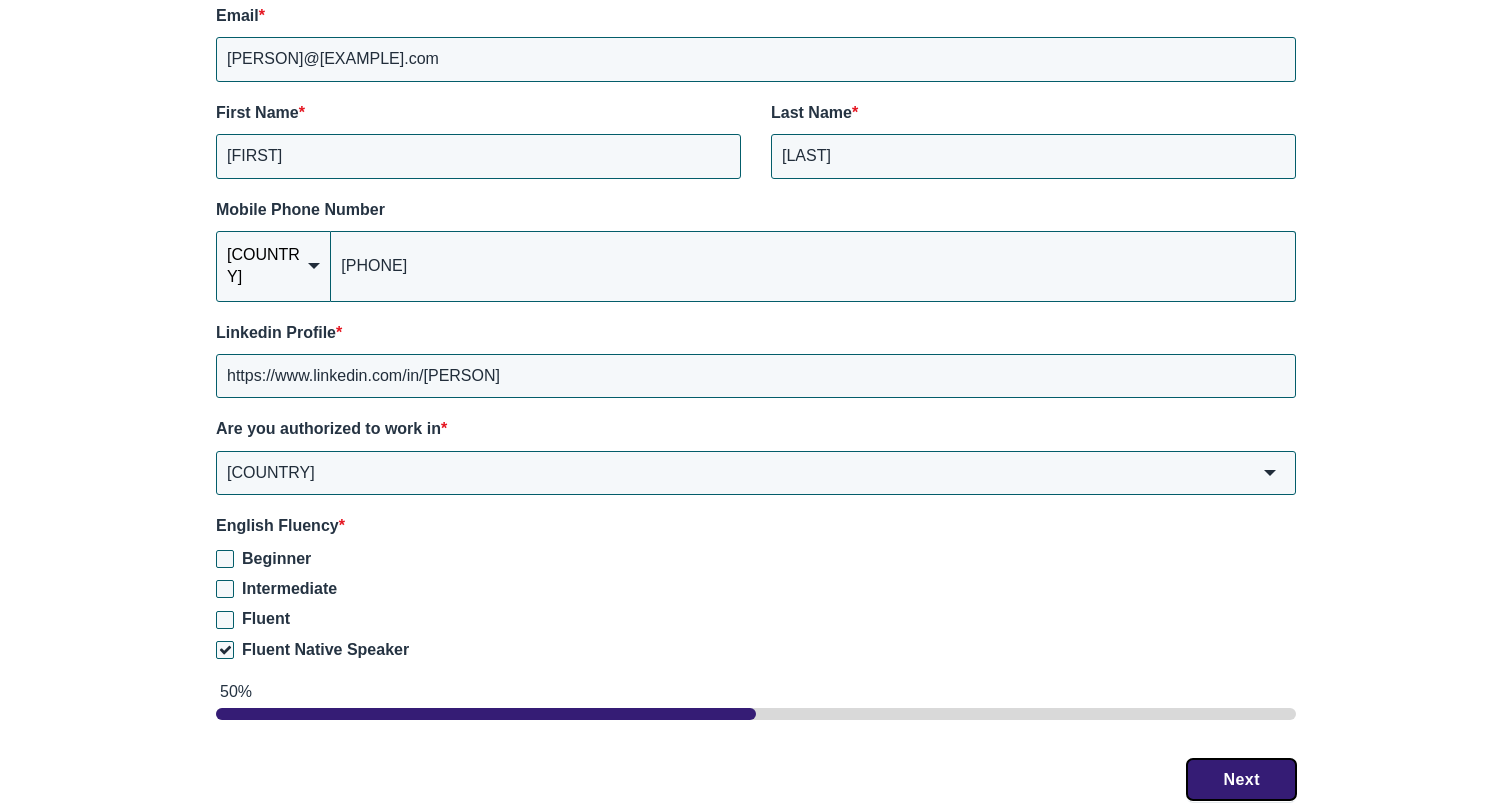 click on "Next" at bounding box center (1241, 780) 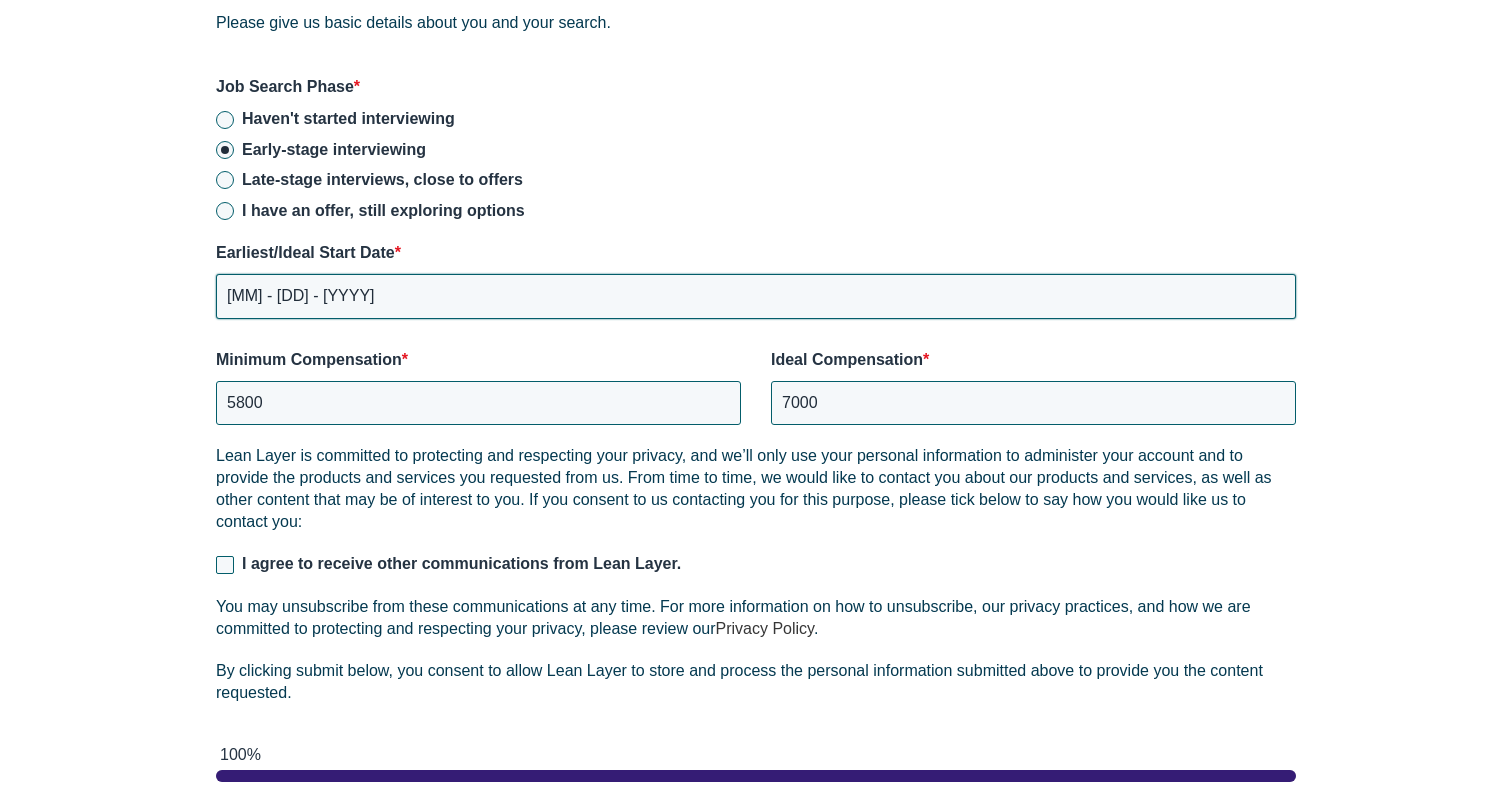 scroll, scrollTop: 2805, scrollLeft: 0, axis: vertical 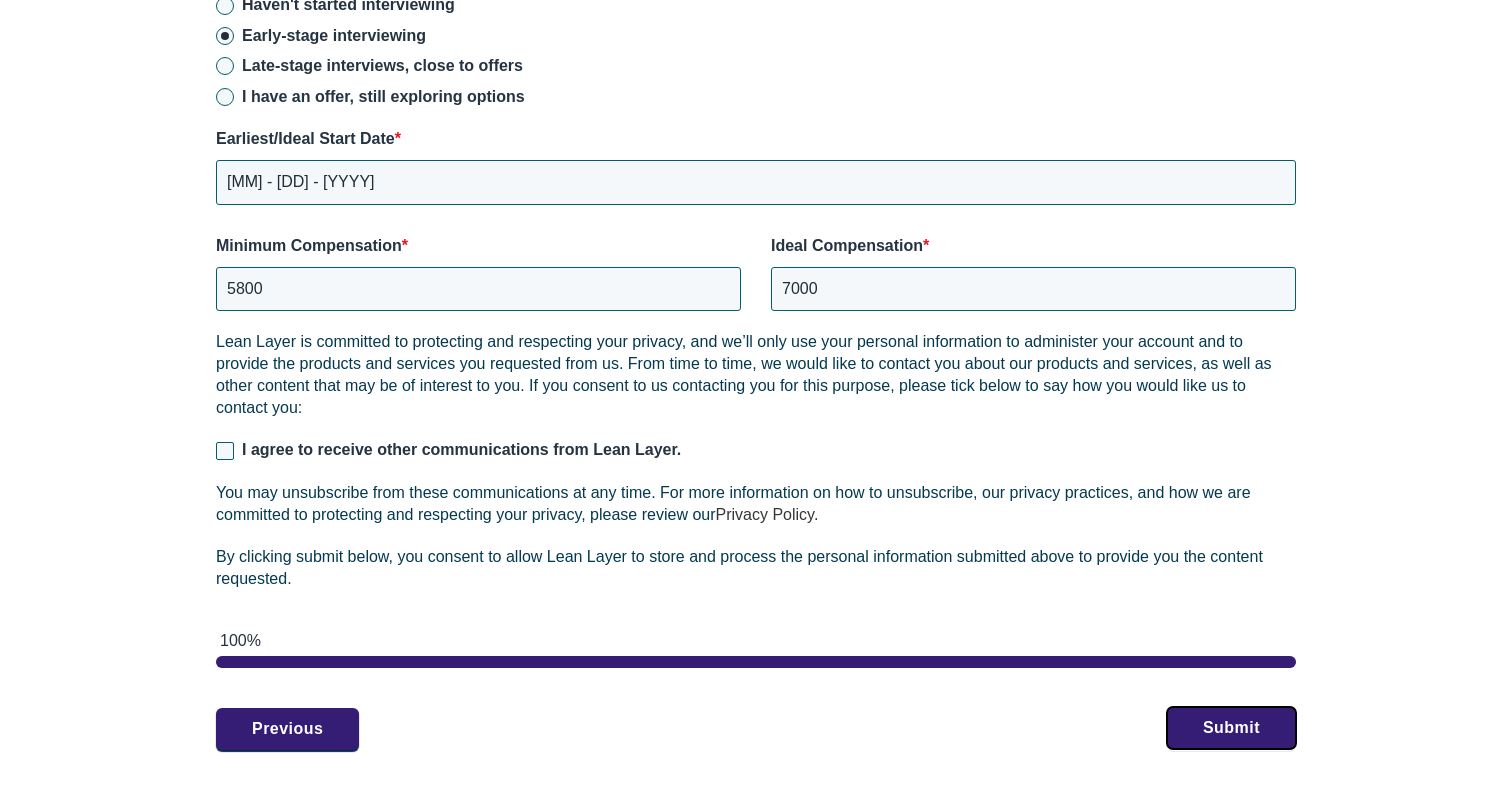 click on "Submit" at bounding box center (1231, 728) 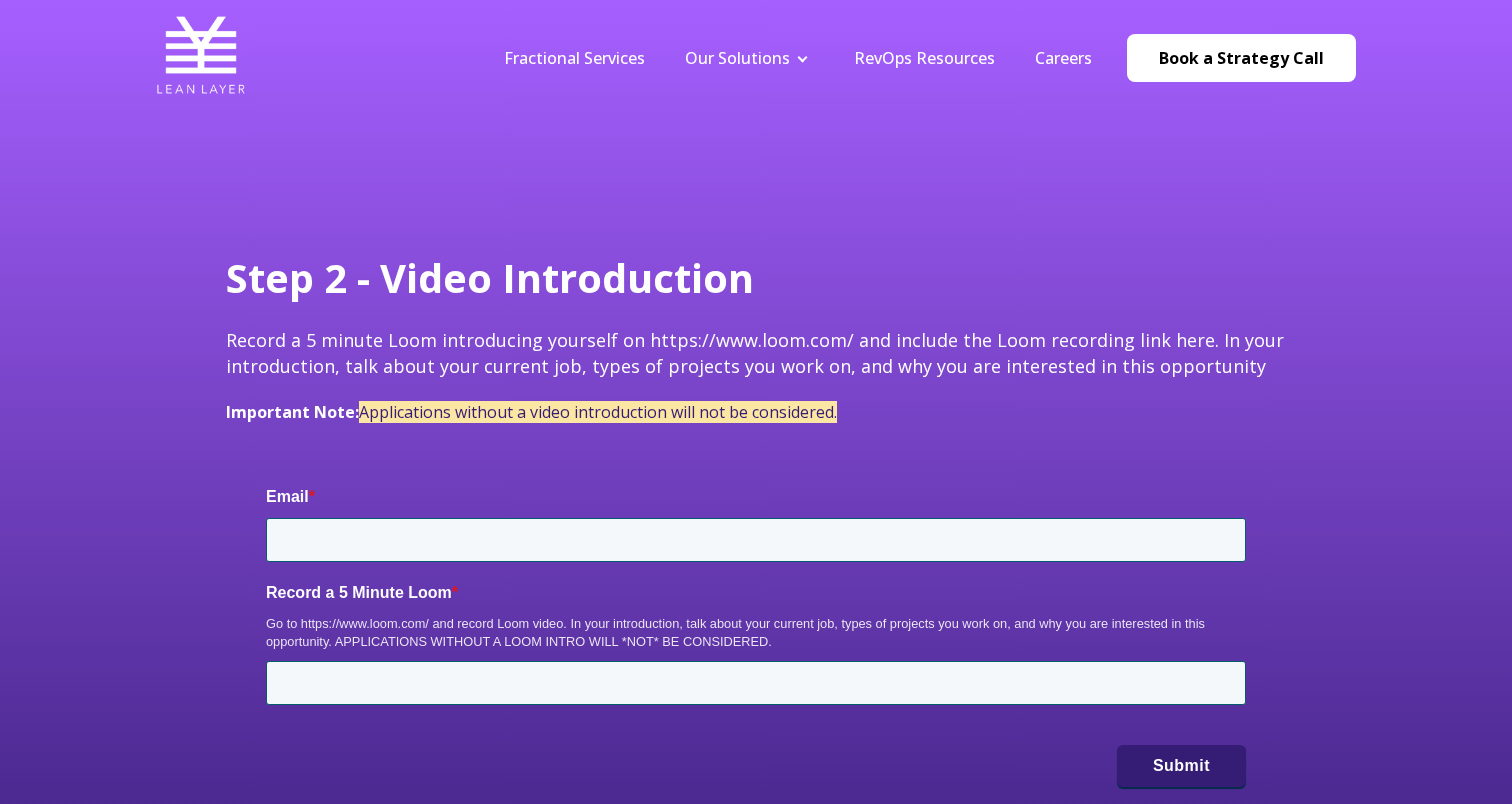 scroll, scrollTop: 0, scrollLeft: 0, axis: both 